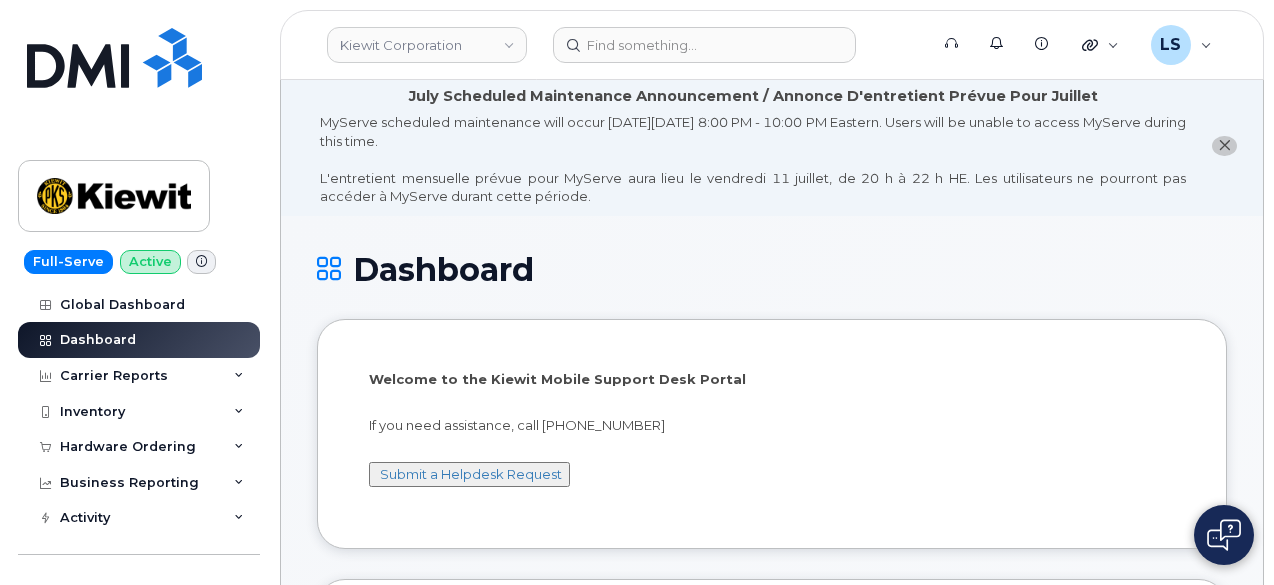 scroll, scrollTop: 0, scrollLeft: 0, axis: both 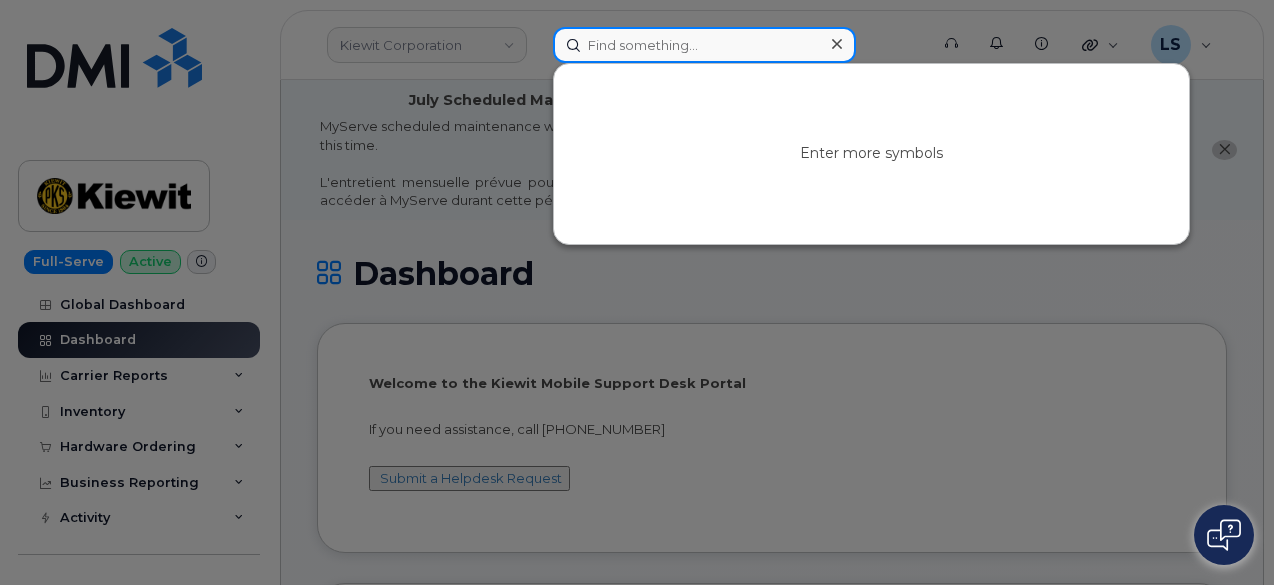 click at bounding box center [704, 45] 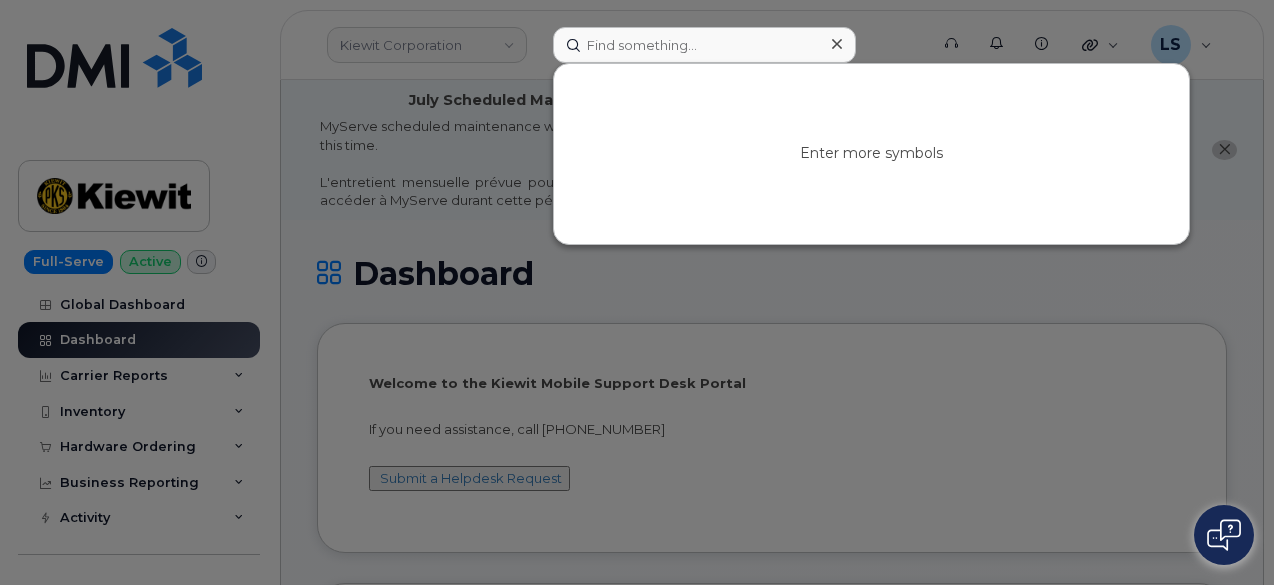 click at bounding box center [637, 292] 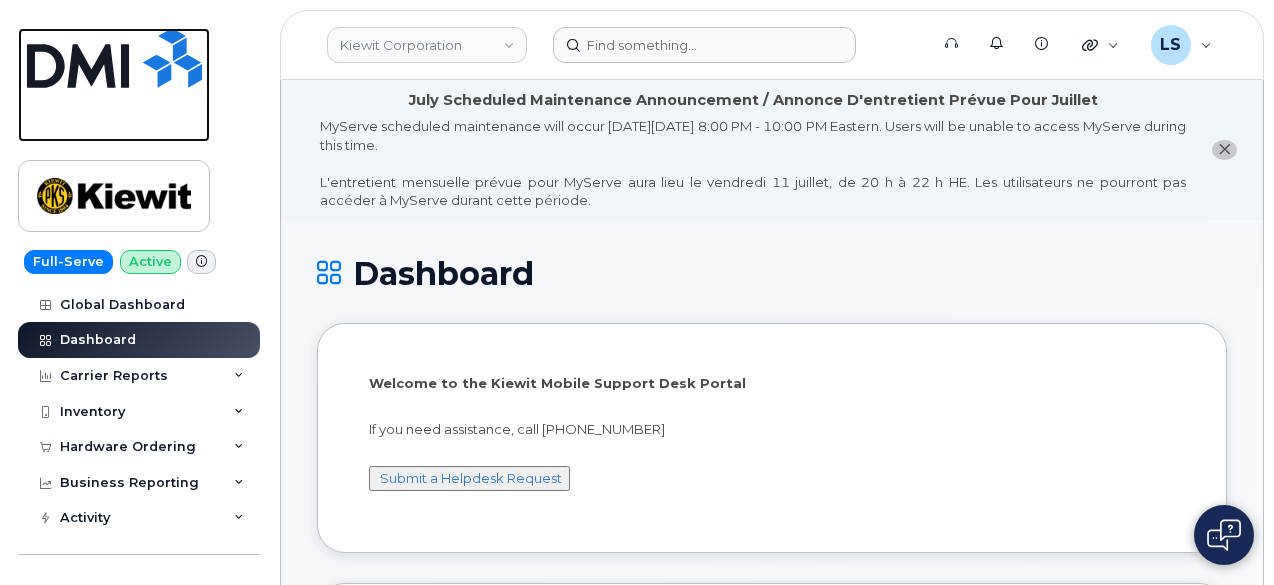 drag, startPoint x: 101, startPoint y: 208, endPoint x: 138, endPoint y: 189, distance: 41.59327 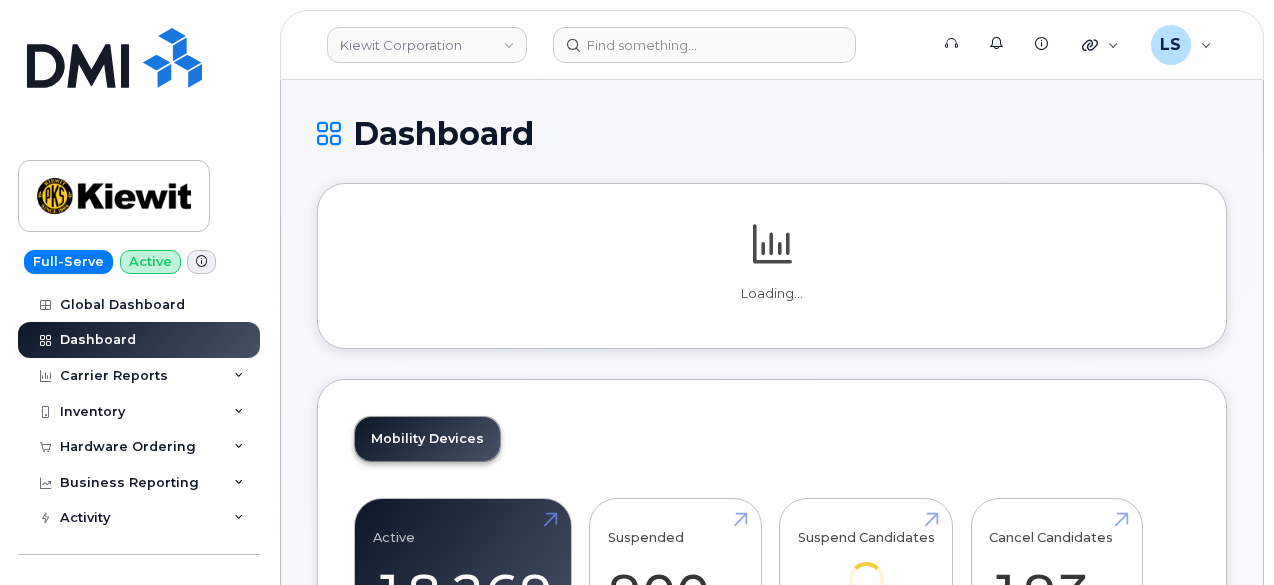 scroll, scrollTop: 0, scrollLeft: 0, axis: both 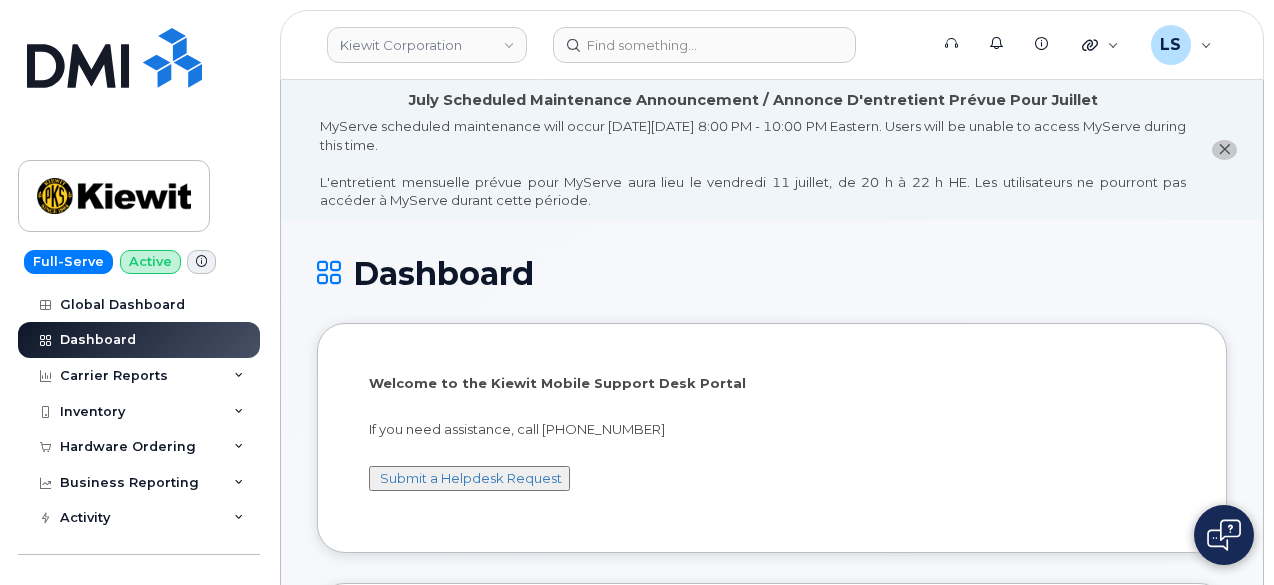 click on "MyServe scheduled maintenance will occur [DATE][DATE] 8:00 PM - 10:00 PM Eastern. Users will be unable to access MyServe during this time.
L'entretient mensuelle prévue pour MyServe aura lieu le vendredi 11 juillet, de 20 h à 22 h HE. Les utilisateurs ne pourront pas accéder à MyServe [PERSON_NAME] cette période." at bounding box center [753, 163] 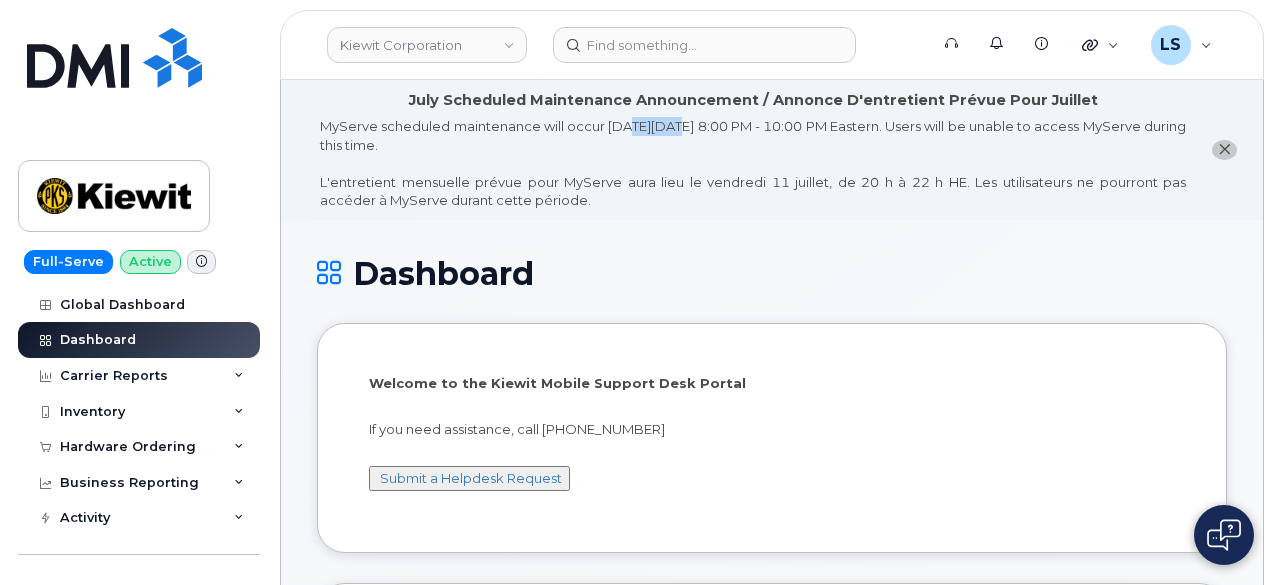click on "MyServe scheduled maintenance will occur [DATE][DATE] 8:00 PM - 10:00 PM Eastern. Users will be unable to access MyServe during this time.
L'entretient mensuelle prévue pour MyServe aura lieu le vendredi 11 juillet, de 20 h à 22 h HE. Les utilisateurs ne pourront pas accéder à MyServe [PERSON_NAME] cette période." at bounding box center (753, 163) 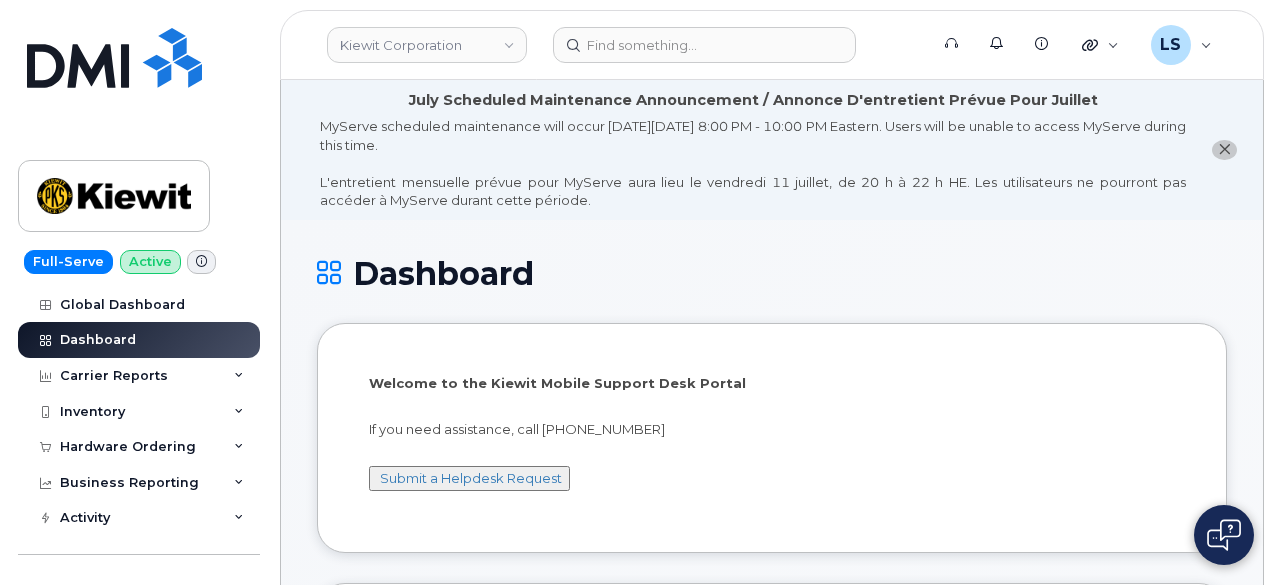 click on "MyServe scheduled maintenance will occur on Friday July 11, 8:00 PM - 10:00 PM Eastern. Users will be unable to access MyServe during this time.
L'entretient mensuelle prévue pour MyServe aura lieu le vendredi 11 juillet, de 20 h à 22 h HE. Les utilisateurs ne pourront pas accéder à MyServe durant cette période." at bounding box center [753, 163] 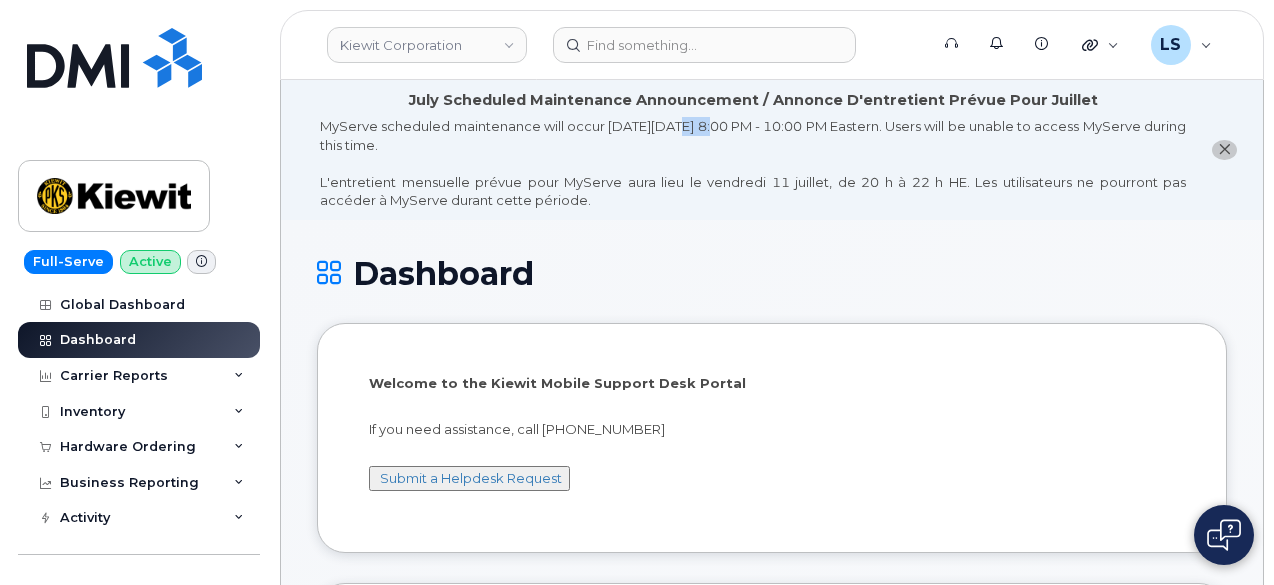 click on "MyServe scheduled maintenance will occur on Friday July 11, 8:00 PM - 10:00 PM Eastern. Users will be unable to access MyServe during this time.
L'entretient mensuelle prévue pour MyServe aura lieu le vendredi 11 juillet, de 20 h à 22 h HE. Les utilisateurs ne pourront pas accéder à MyServe durant cette période." at bounding box center (753, 163) 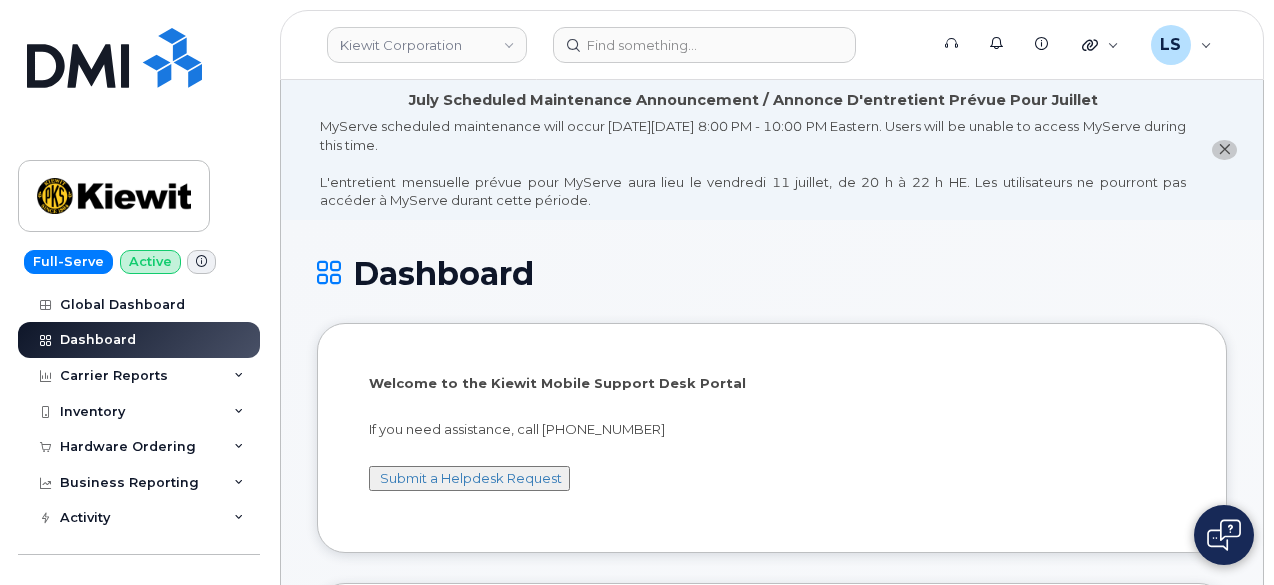 click on "MyServe scheduled maintenance will occur on Friday July 11, 8:00 PM - 10:00 PM Eastern. Users will be unable to access MyServe during this time.
L'entretient mensuelle prévue pour MyServe aura lieu le vendredi 11 juillet, de 20 h à 22 h HE. Les utilisateurs ne pourront pas accéder à MyServe durant cette période." at bounding box center [753, 163] 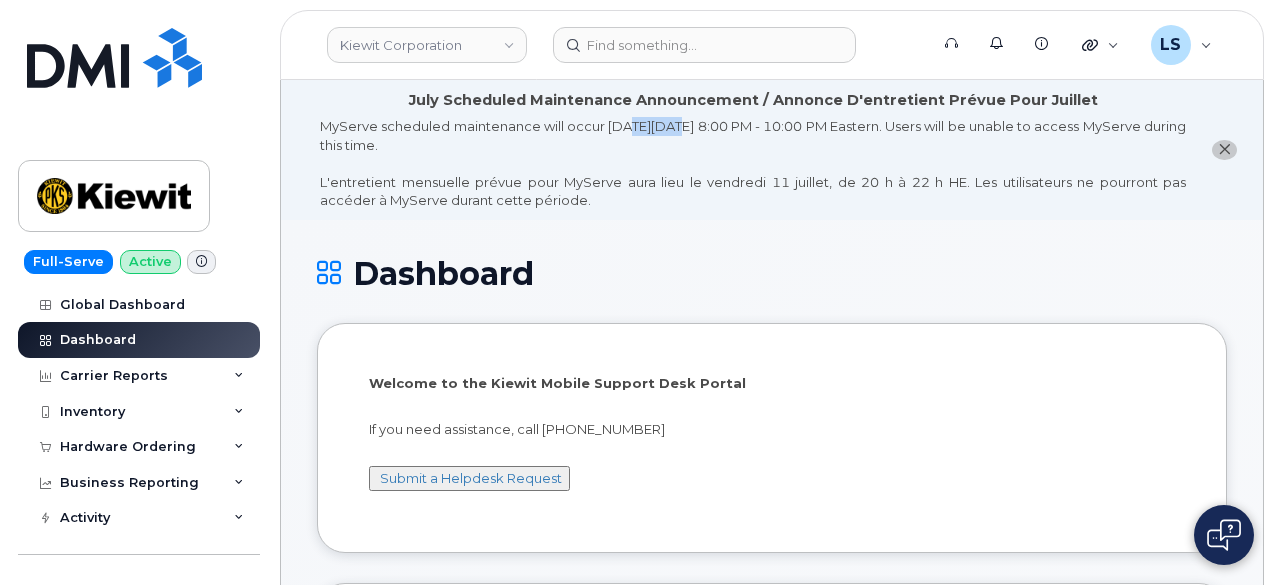 click on "MyServe scheduled maintenance will occur on Friday July 11, 8:00 PM - 10:00 PM Eastern. Users will be unable to access MyServe during this time.
L'entretient mensuelle prévue pour MyServe aura lieu le vendredi 11 juillet, de 20 h à 22 h HE. Les utilisateurs ne pourront pas accéder à MyServe durant cette période." at bounding box center (753, 163) 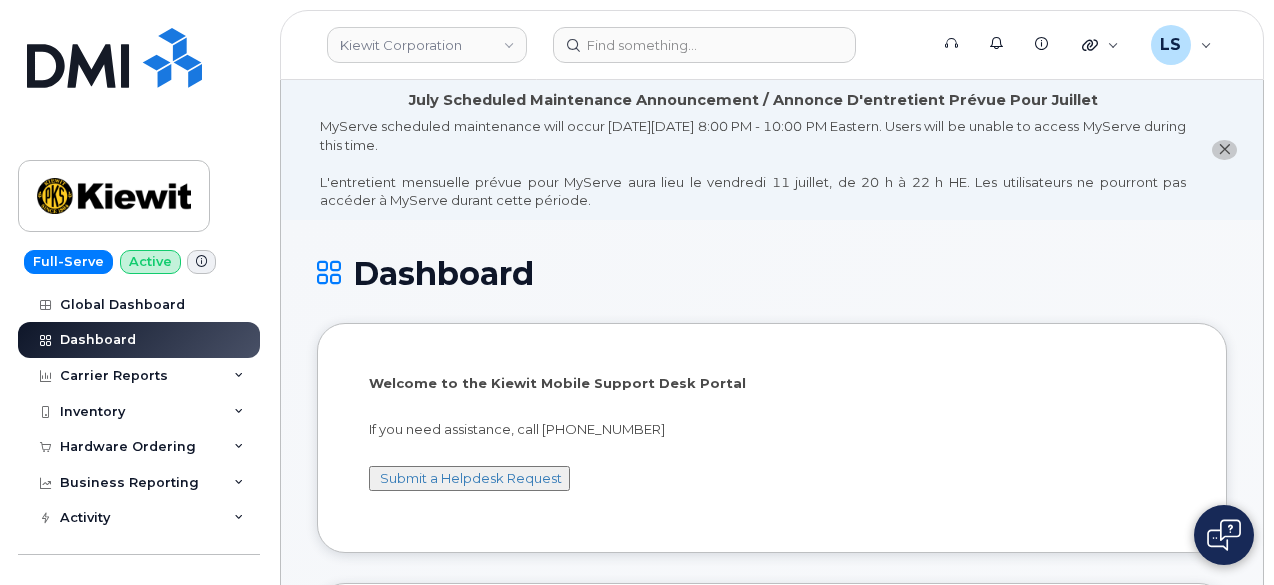 click on "MyServe scheduled maintenance will occur on Friday July 11, 8:00 PM - 10:00 PM Eastern. Users will be unable to access MyServe during this time.
L'entretient mensuelle prévue pour MyServe aura lieu le vendredi 11 juillet, de 20 h à 22 h HE. Les utilisateurs ne pourront pas accéder à MyServe durant cette période." at bounding box center [753, 163] 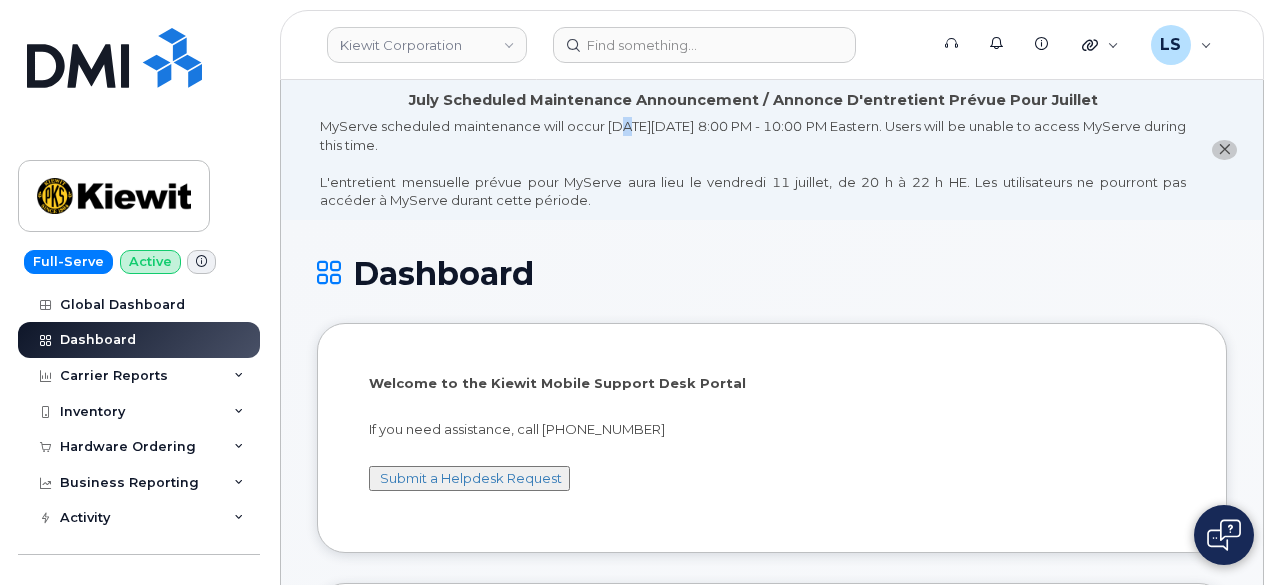 click on "MyServe scheduled maintenance will occur on Friday July 11, 8:00 PM - 10:00 PM Eastern. Users will be unable to access MyServe during this time.
L'entretient mensuelle prévue pour MyServe aura lieu le vendredi 11 juillet, de 20 h à 22 h HE. Les utilisateurs ne pourront pas accéder à MyServe durant cette période." at bounding box center (753, 163) 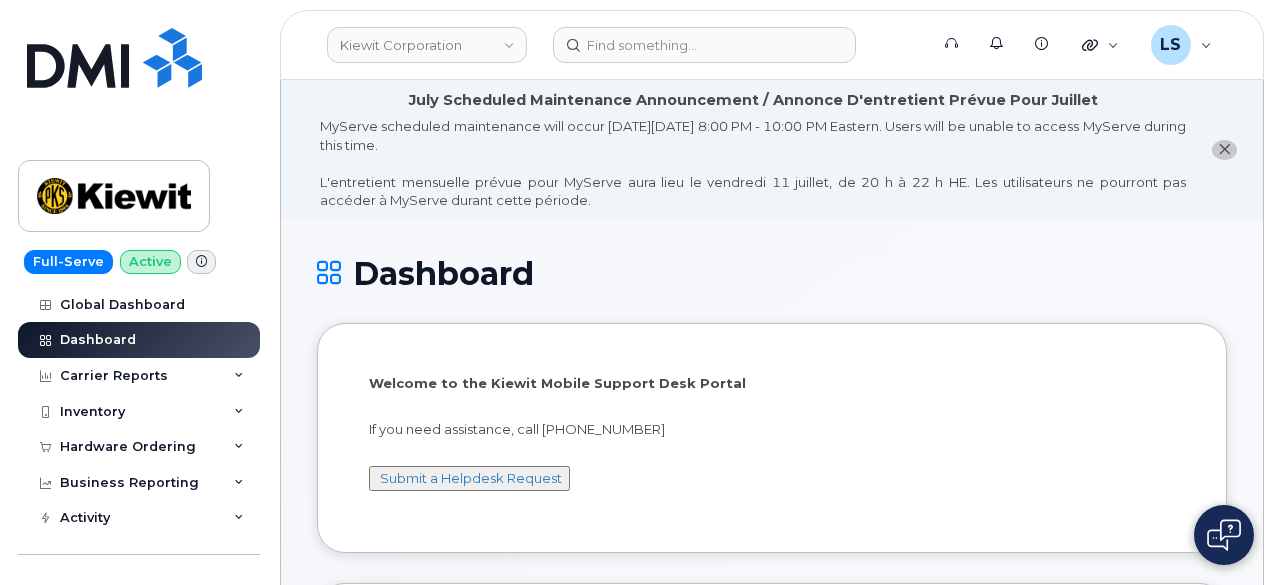 click on "MyServe scheduled maintenance will occur on Friday July 11, 8:00 PM - 10:00 PM Eastern. Users will be unable to access MyServe during this time.
L'entretient mensuelle prévue pour MyServe aura lieu le vendredi 11 juillet, de 20 h à 22 h HE. Les utilisateurs ne pourront pas accéder à MyServe durant cette période." at bounding box center [753, 163] 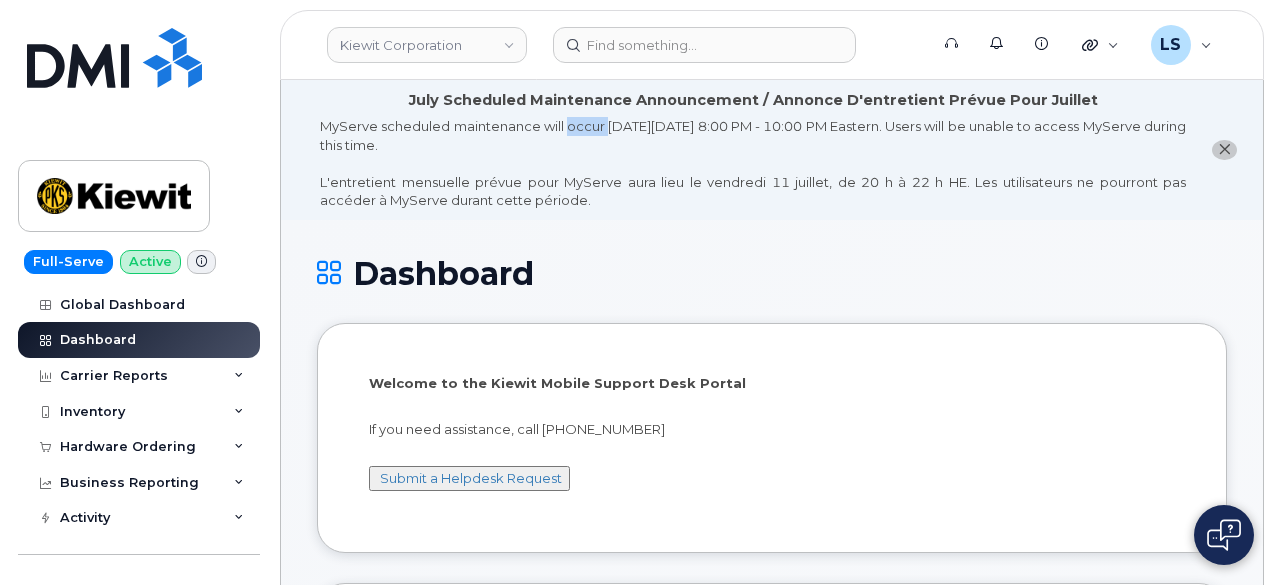 click on "MyServe scheduled maintenance will occur on Friday July 11, 8:00 PM - 10:00 PM Eastern. Users will be unable to access MyServe during this time.
L'entretient mensuelle prévue pour MyServe aura lieu le vendredi 11 juillet, de 20 h à 22 h HE. Les utilisateurs ne pourront pas accéder à MyServe durant cette période." at bounding box center (753, 163) 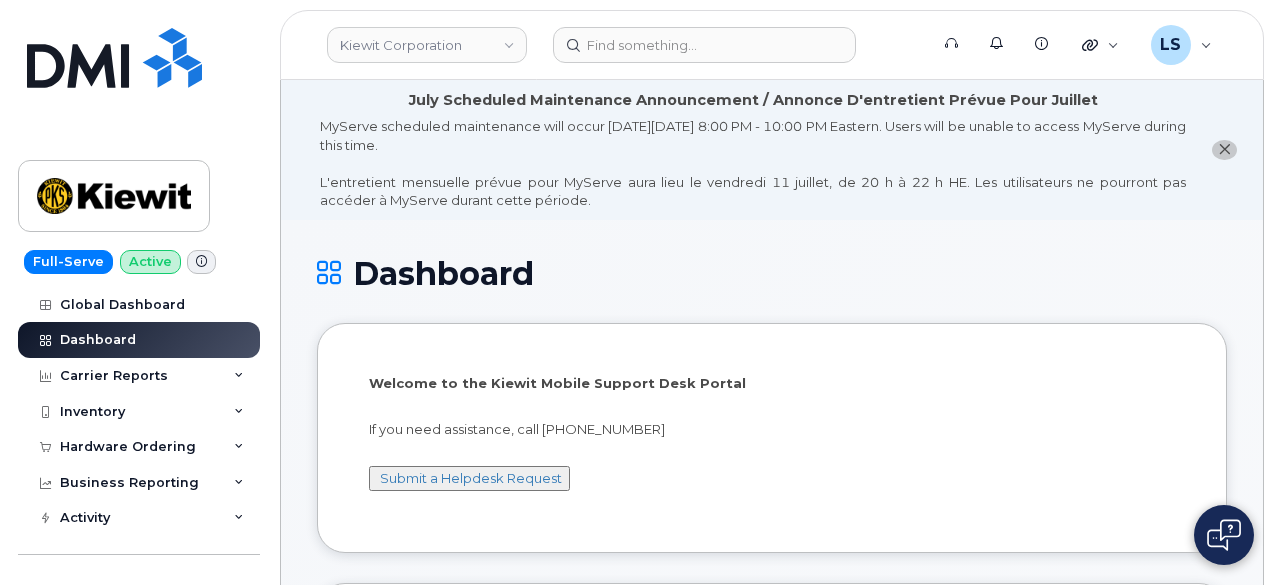 click on "July Scheduled Maintenance Announcement / Annonce D'entretient Prévue Pour Juillet MyServe scheduled maintenance will occur on Friday July 11, 8:00 PM - 10:00 PM Eastern. Users will be unable to access MyServe during this time.
L'entretient mensuelle prévue pour MyServe aura lieu le vendredi 11 juillet, de 20 h à 22 h HE. Les utilisateurs ne pourront pas accéder à MyServe durant cette période." at bounding box center (753, 150) 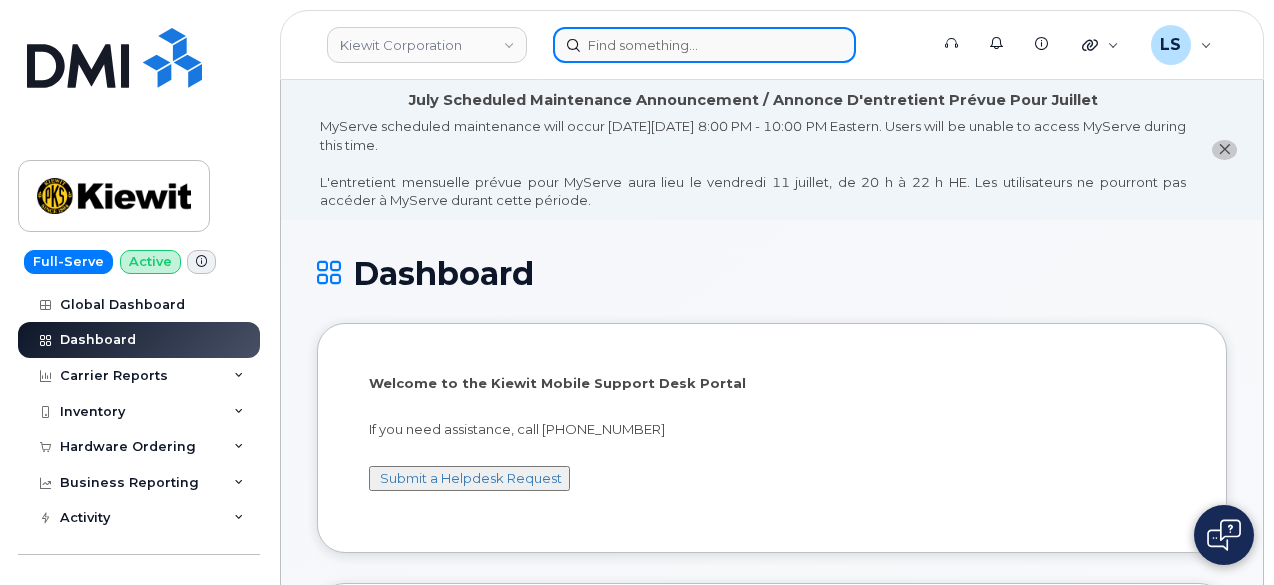 click at bounding box center (704, 45) 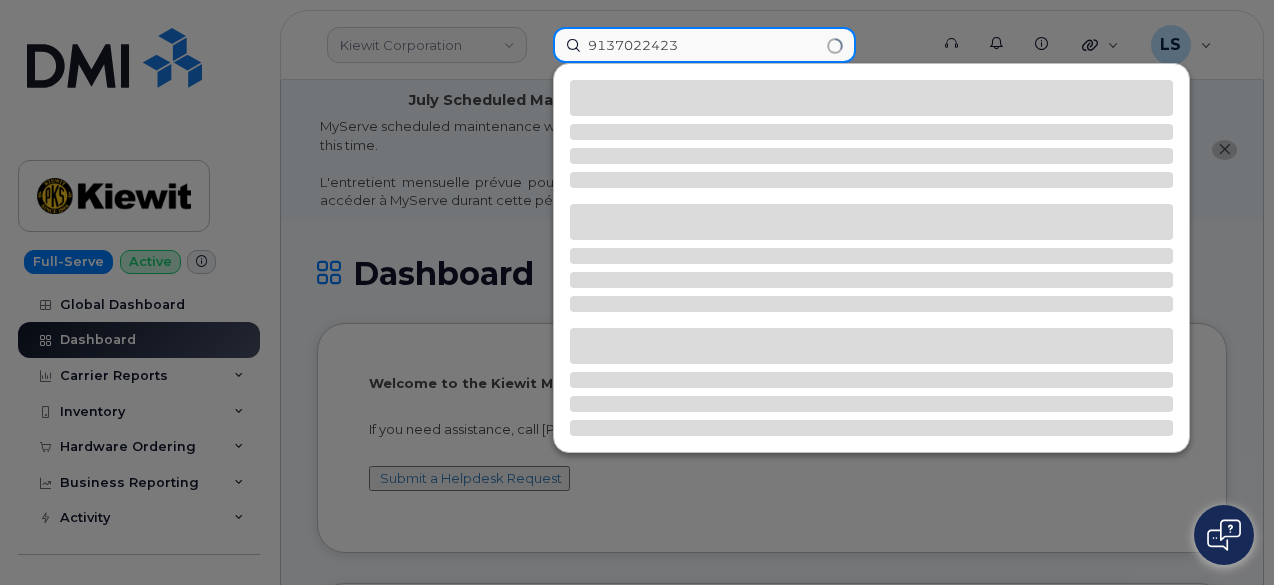 type on "9137022423" 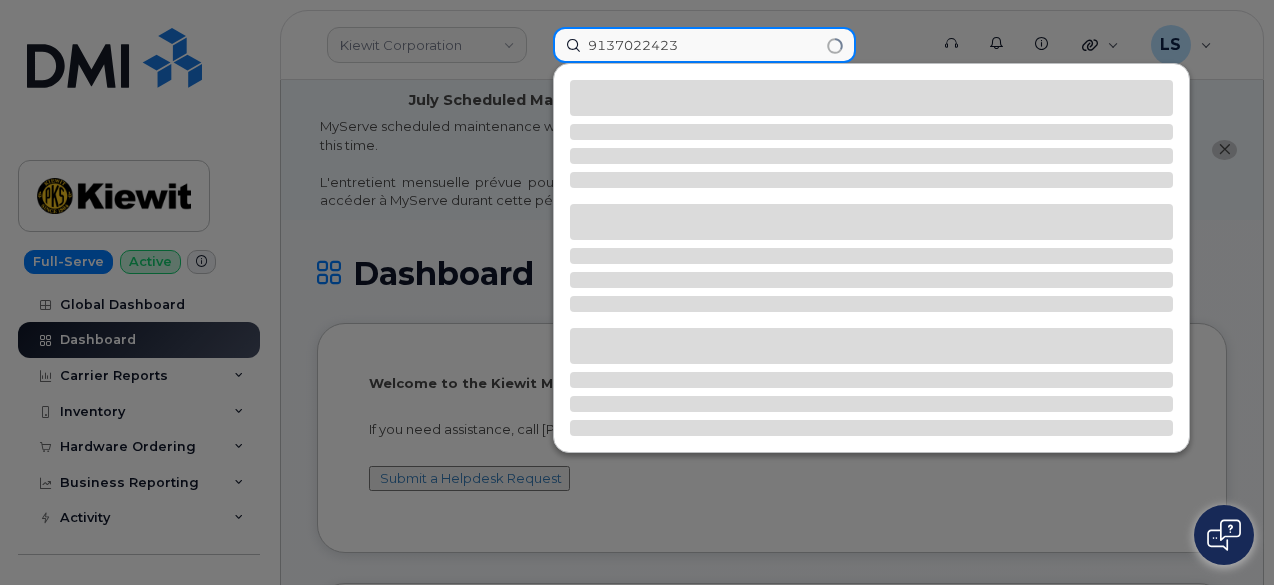 drag, startPoint x: 833, startPoint y: 238, endPoint x: 757, endPoint y: 41, distance: 211.15161 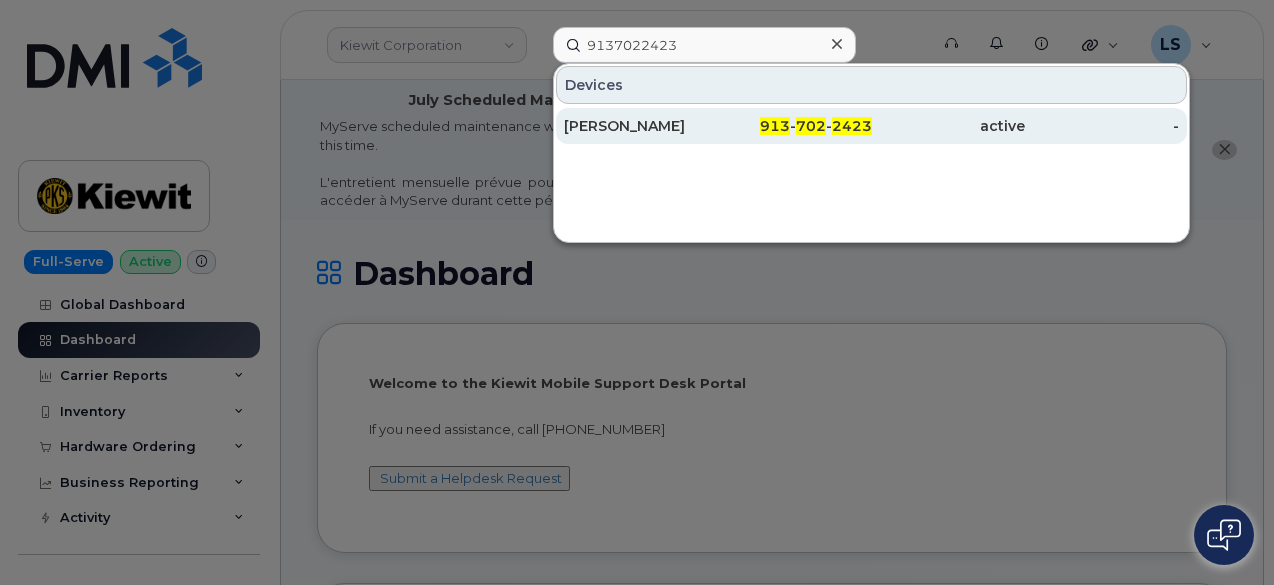 click on "TODD RICE" at bounding box center [641, 126] 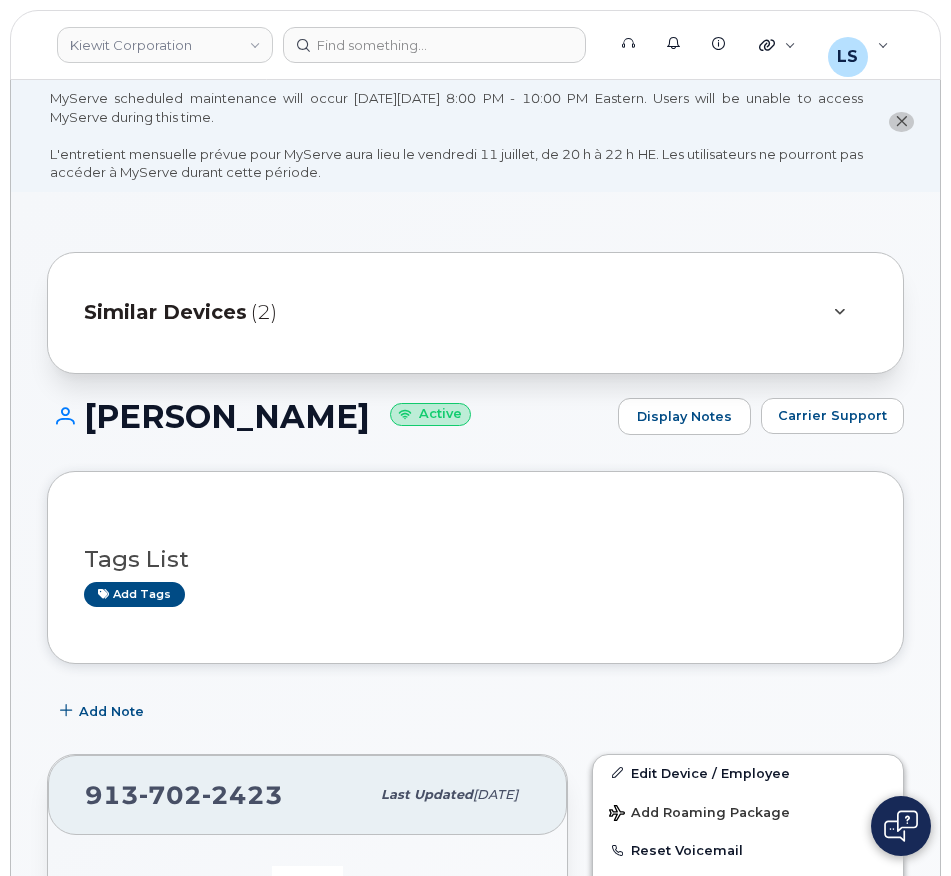 scroll, scrollTop: 0, scrollLeft: 0, axis: both 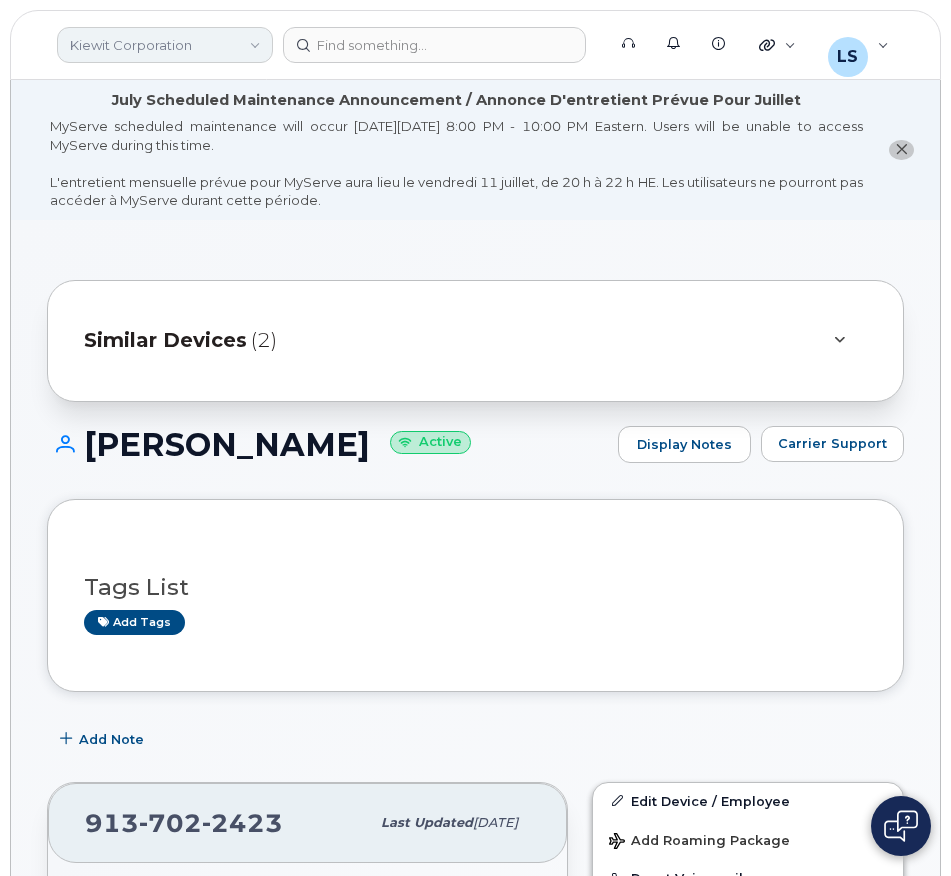 click on "Kiewit Corporation" at bounding box center (165, 45) 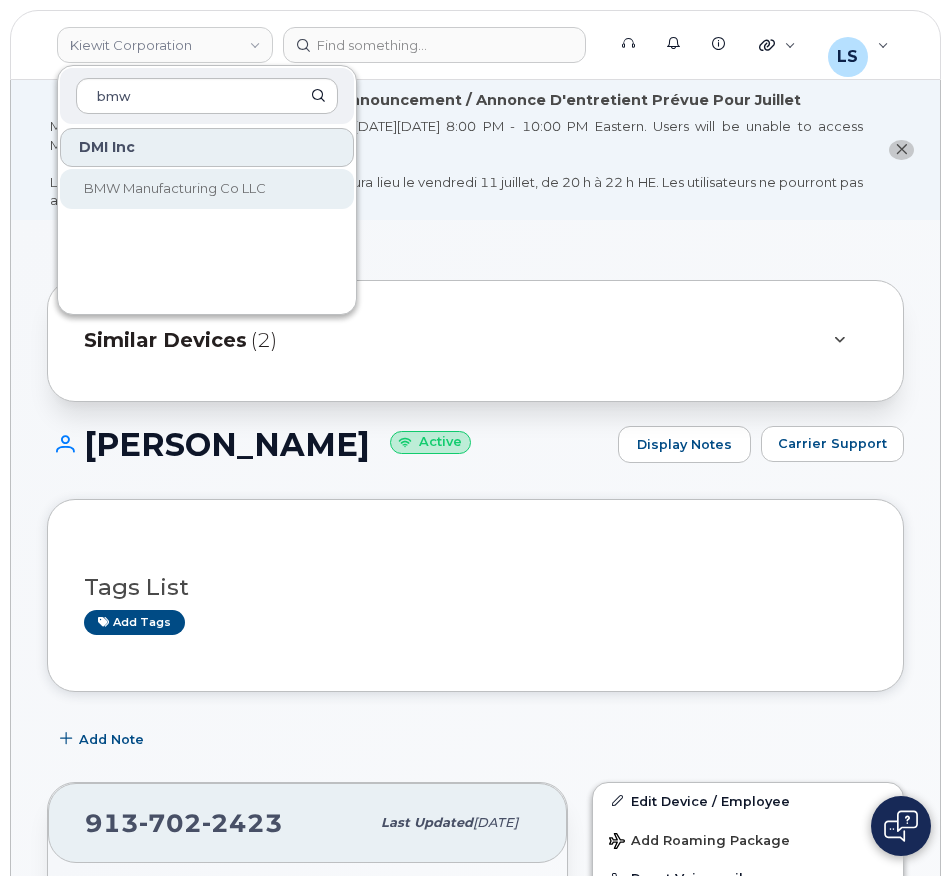 type on "bmw" 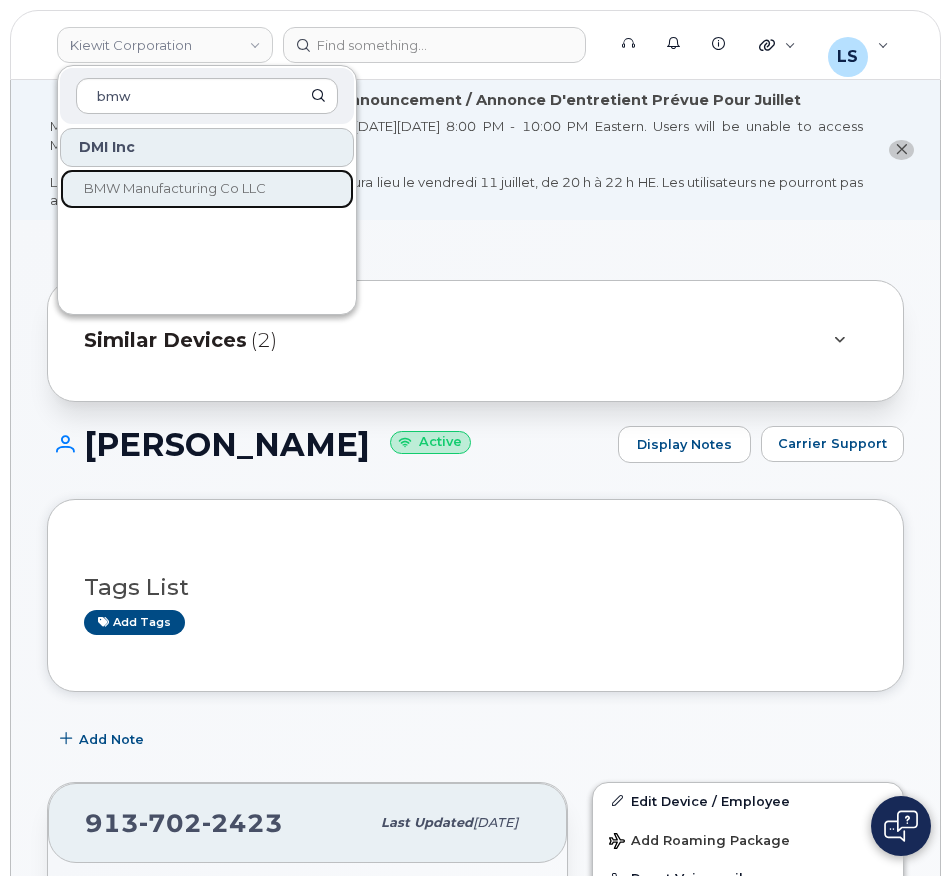 click on "BMW Manufacturing Co LLC" at bounding box center (175, 188) 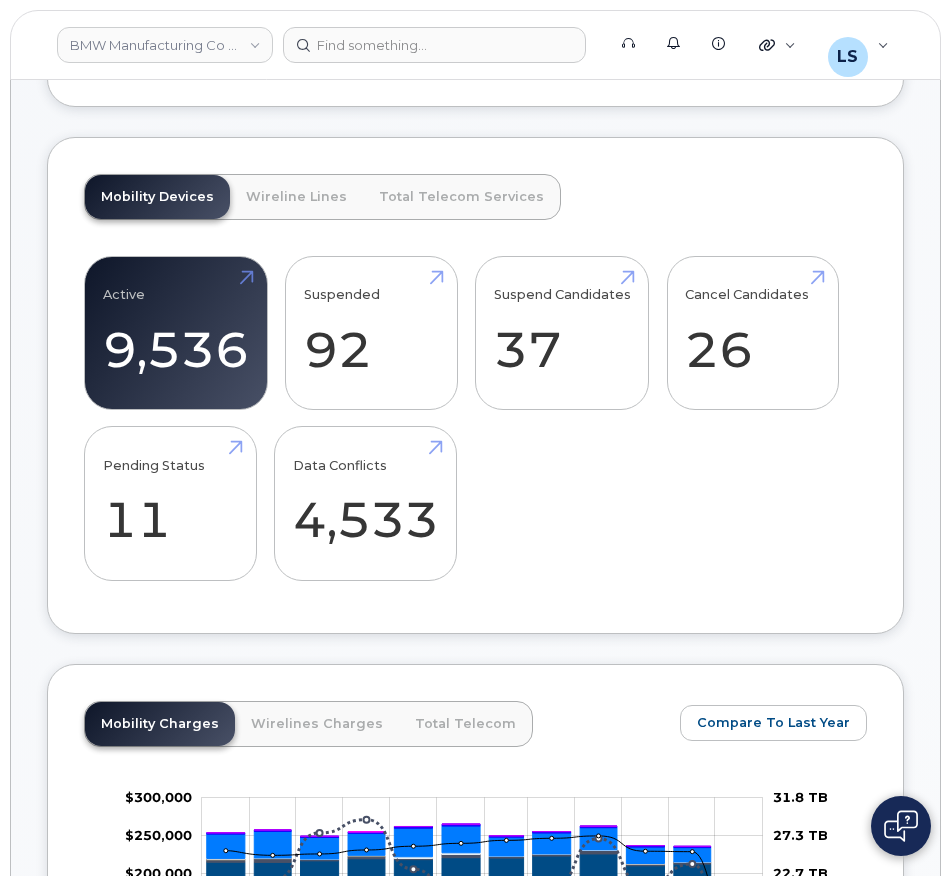 scroll, scrollTop: 750, scrollLeft: 0, axis: vertical 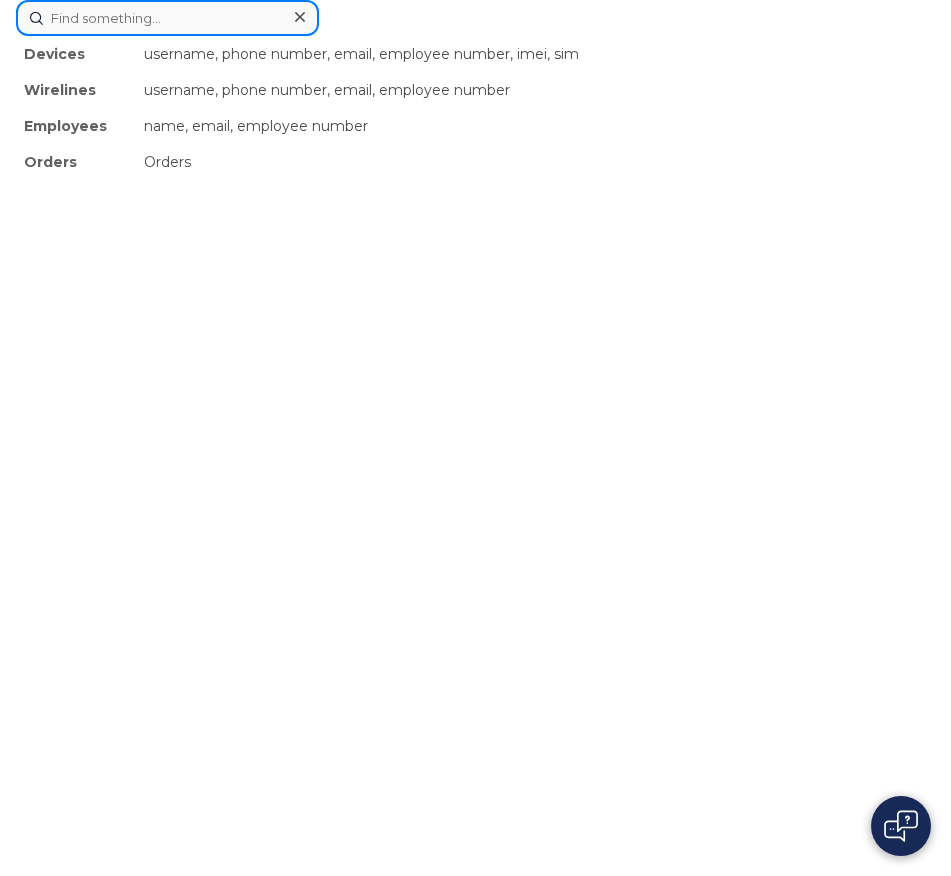 drag, startPoint x: 506, startPoint y: 46, endPoint x: 487, endPoint y: 47, distance: 19.026299 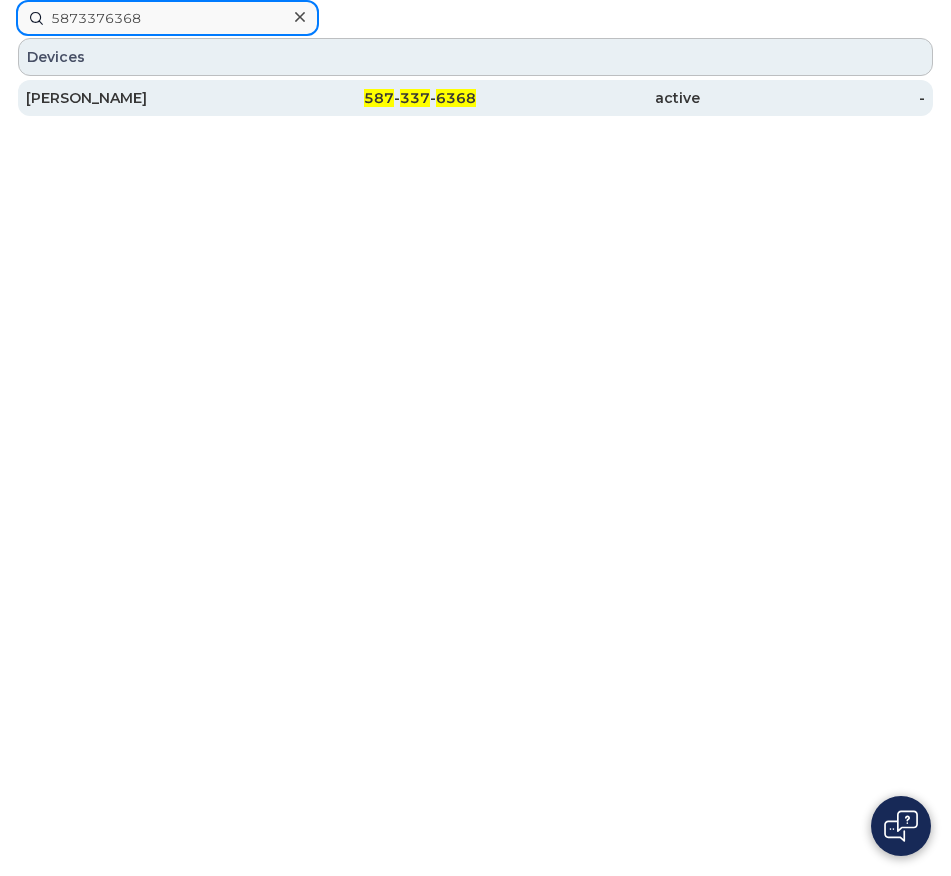 type on "5873376368" 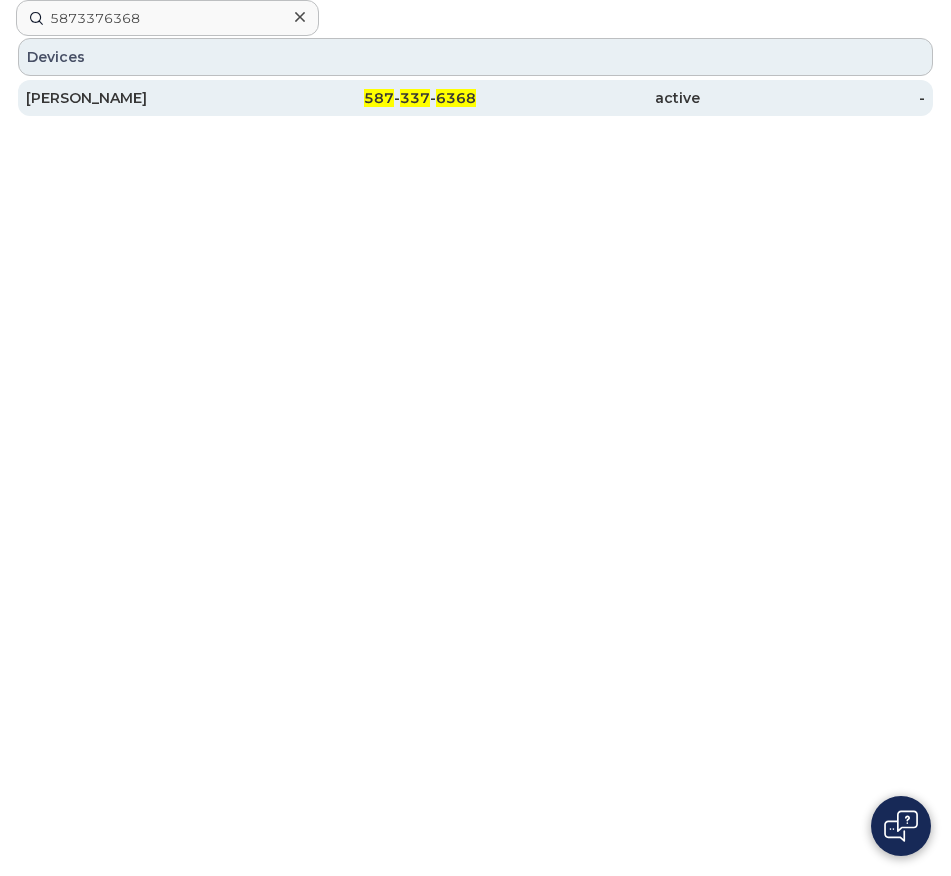 click on "[PERSON_NAME]" 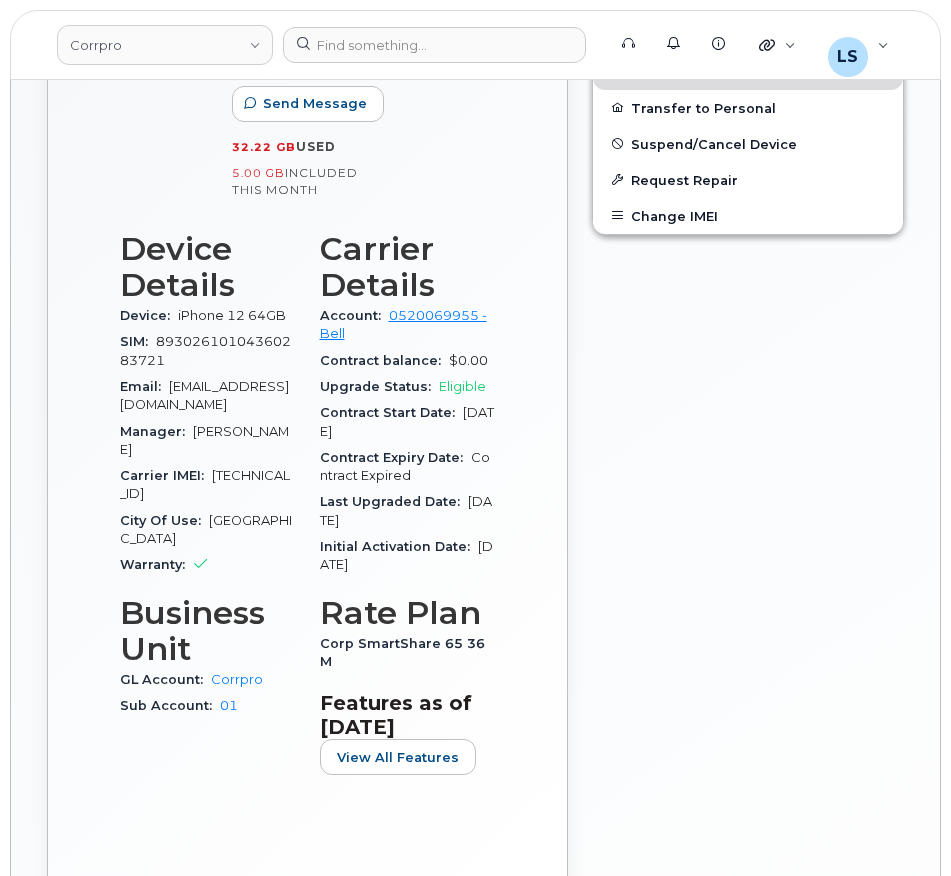 scroll, scrollTop: 900, scrollLeft: 0, axis: vertical 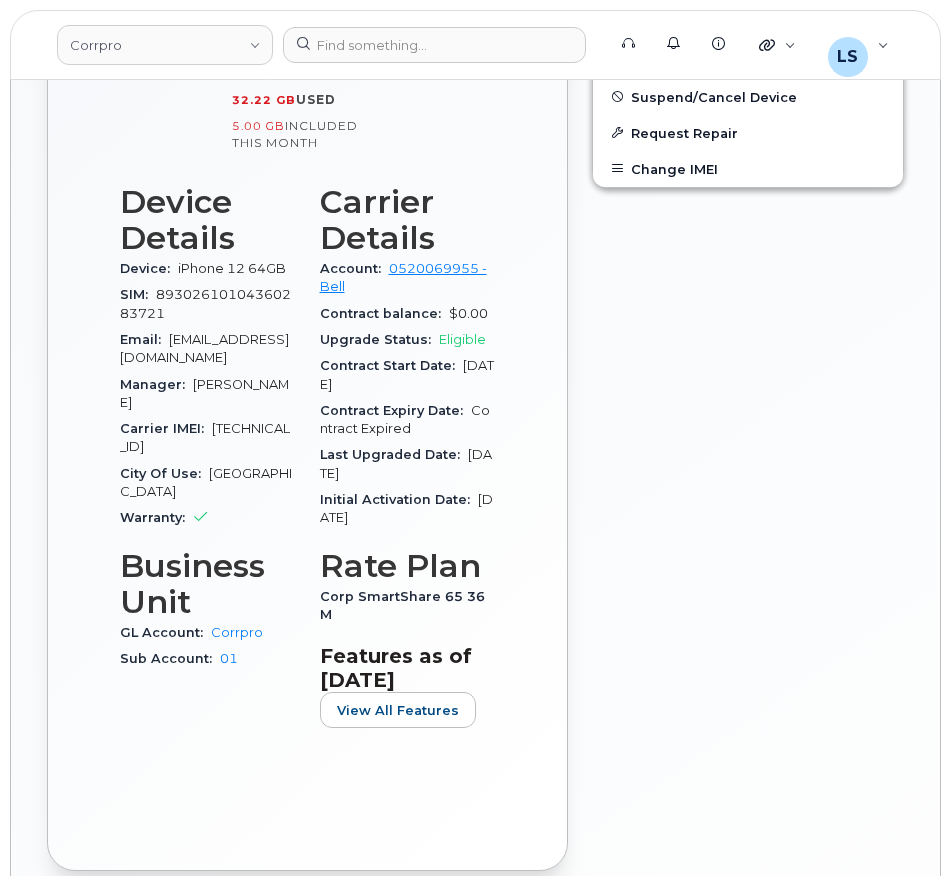 click on "Eligible" 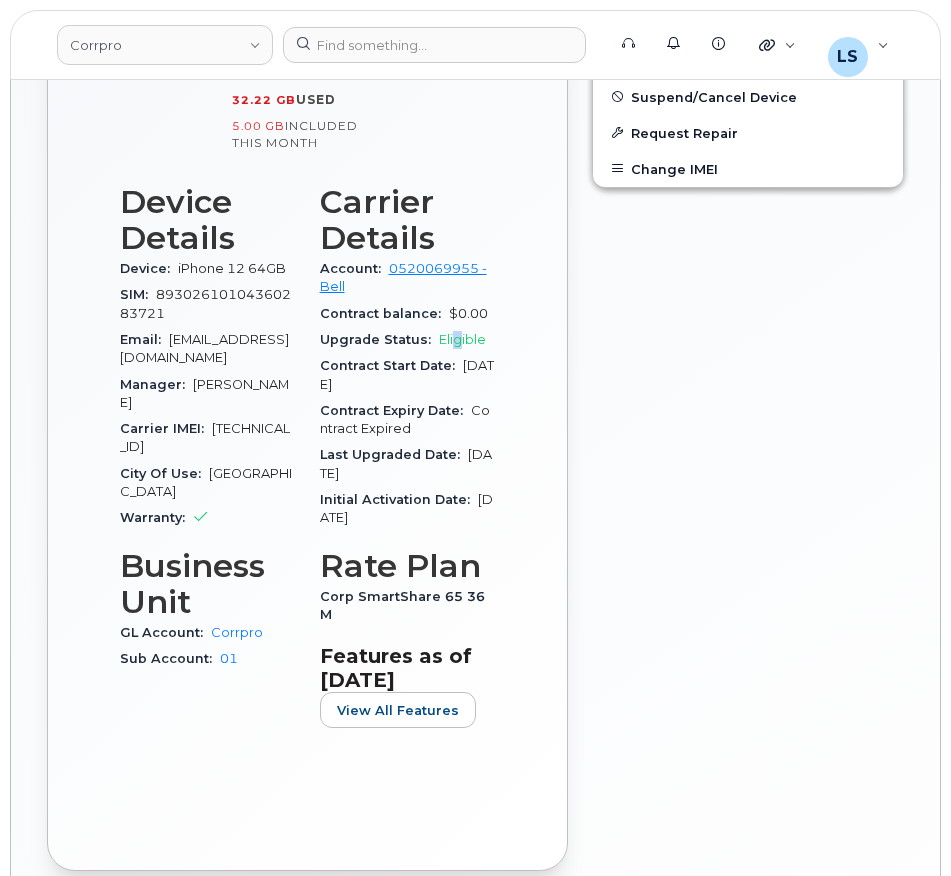 click on "Eligible" 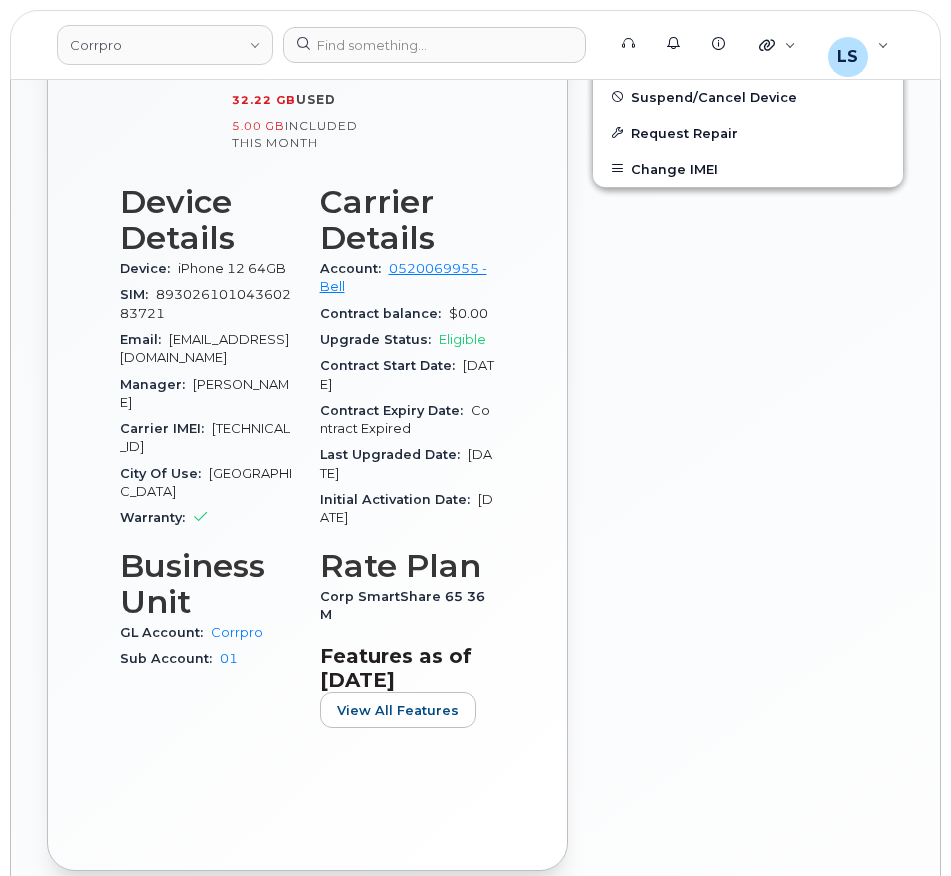 click on "Device: iPhone 12 64GB" 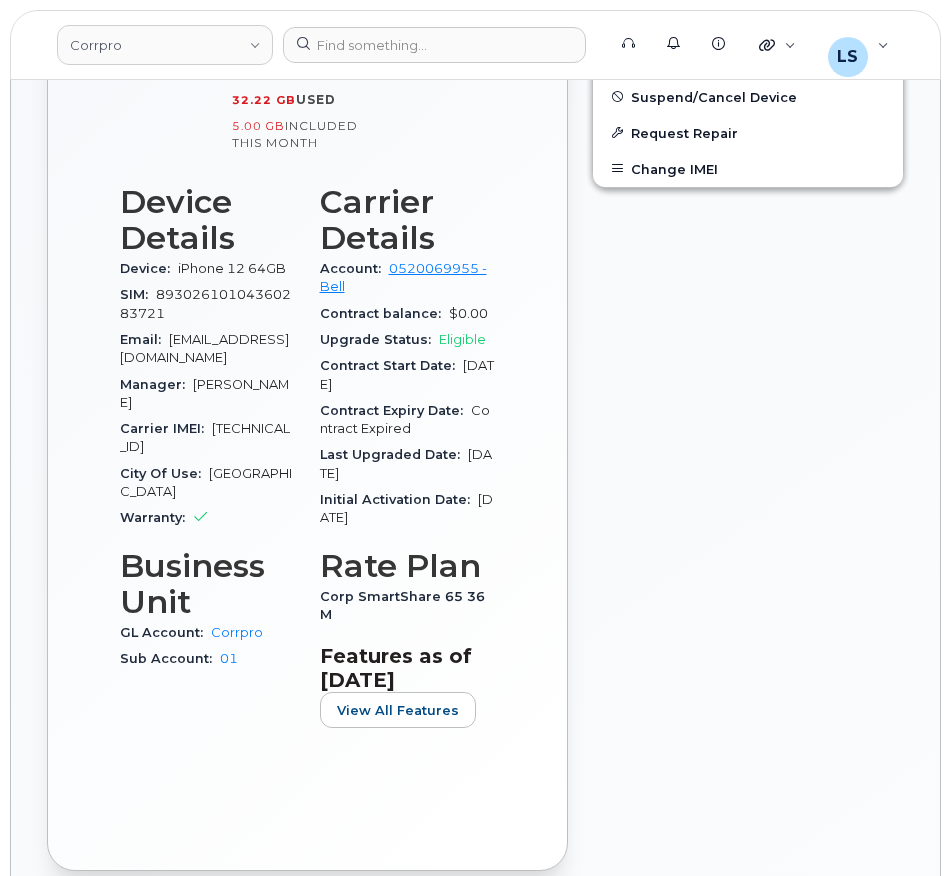 click on "Warranty:" 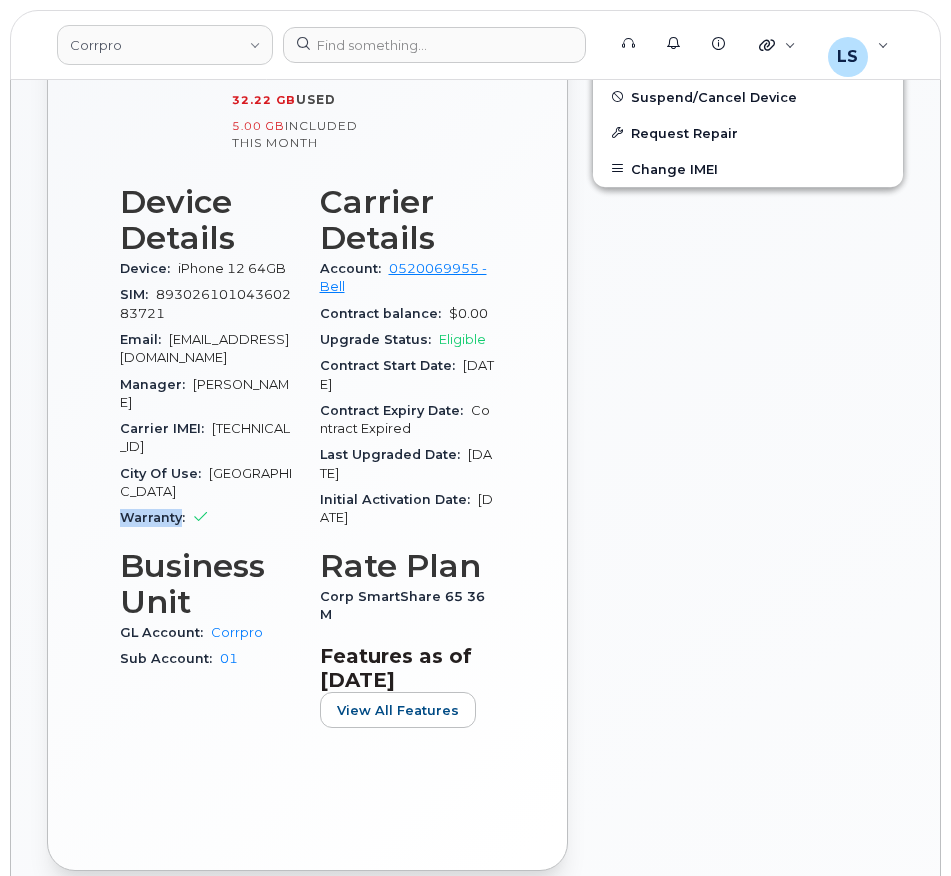 drag, startPoint x: 160, startPoint y: 499, endPoint x: 195, endPoint y: 494, distance: 35.35534 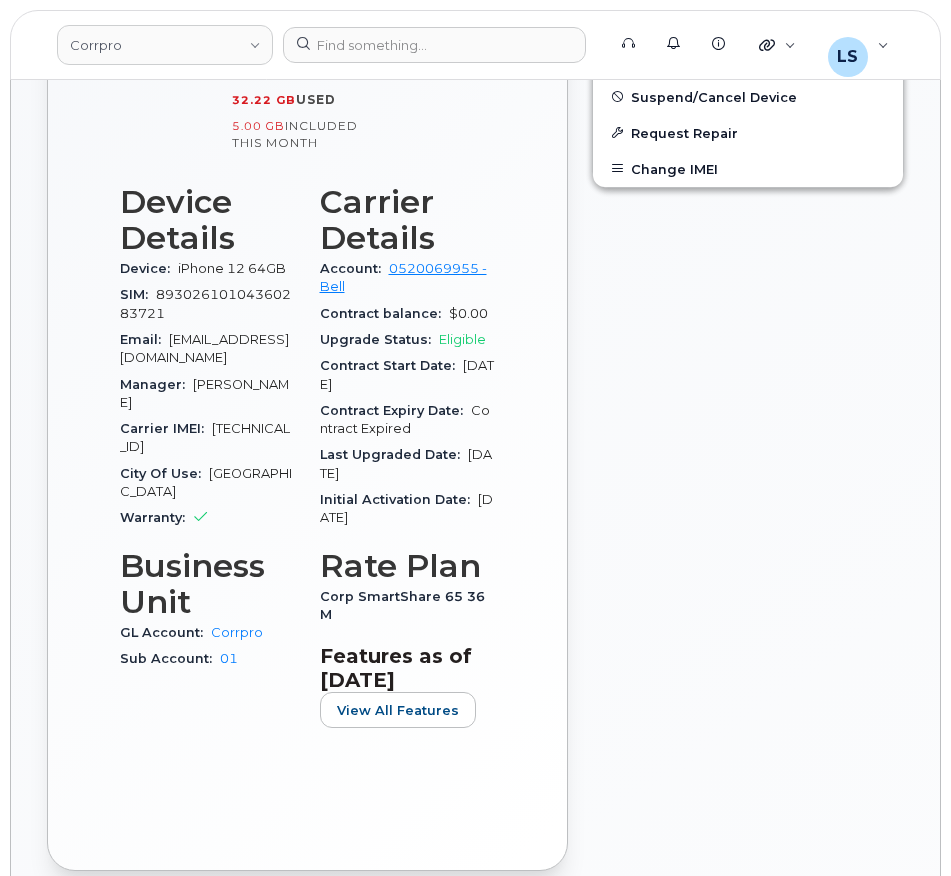 click on "Edmonton" 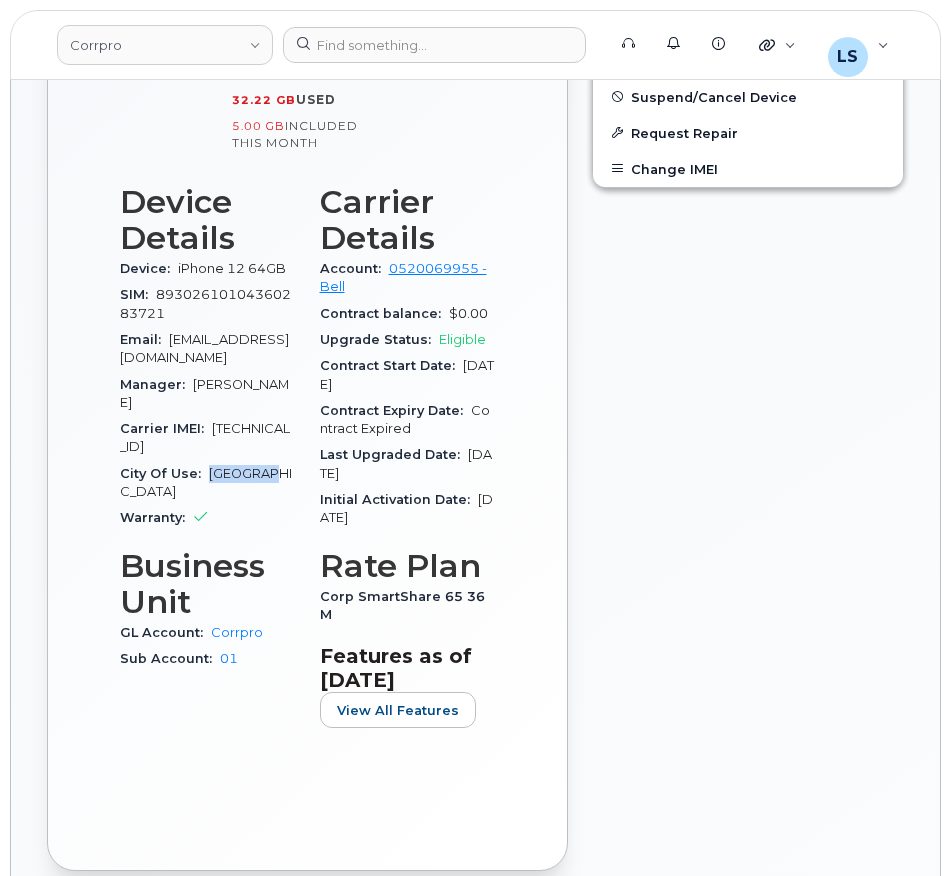 click on "Edmonton" 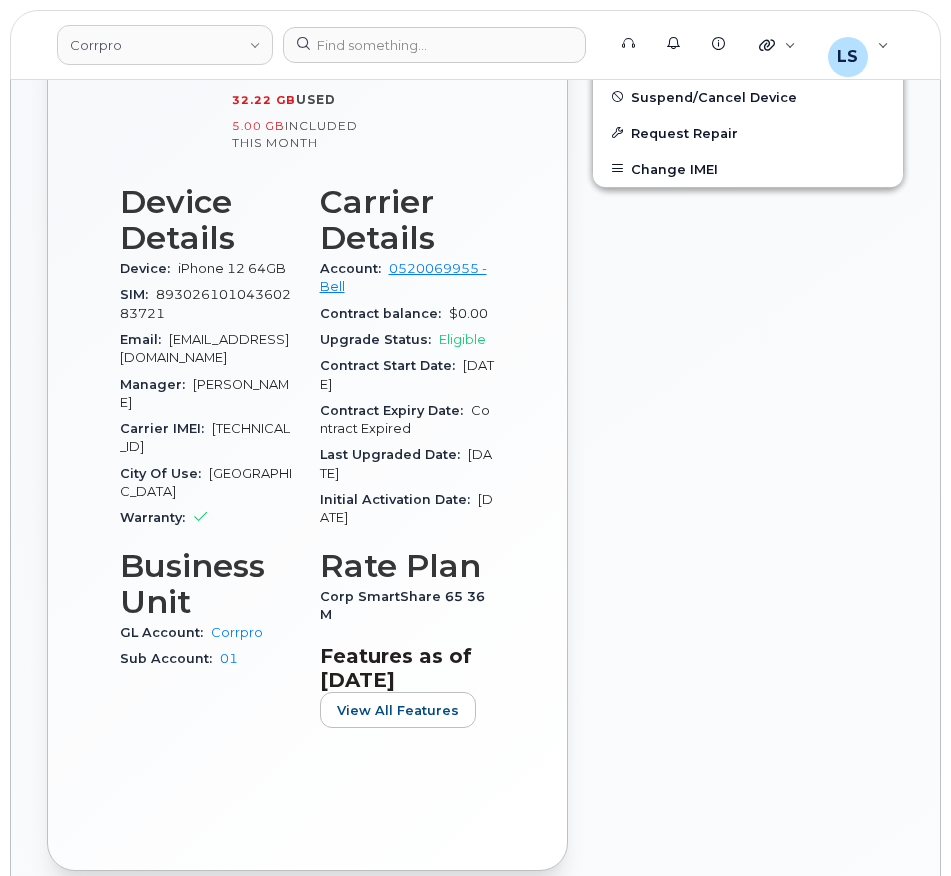 click on "352380204797435" 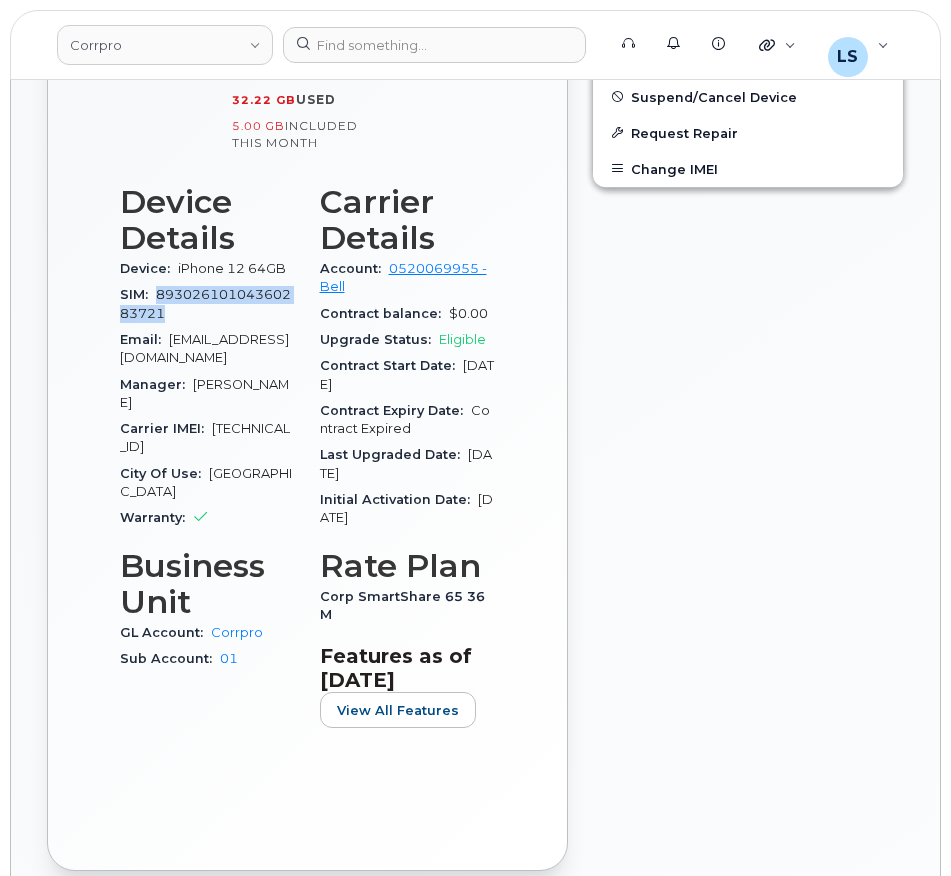 click on "89302610104360283721" 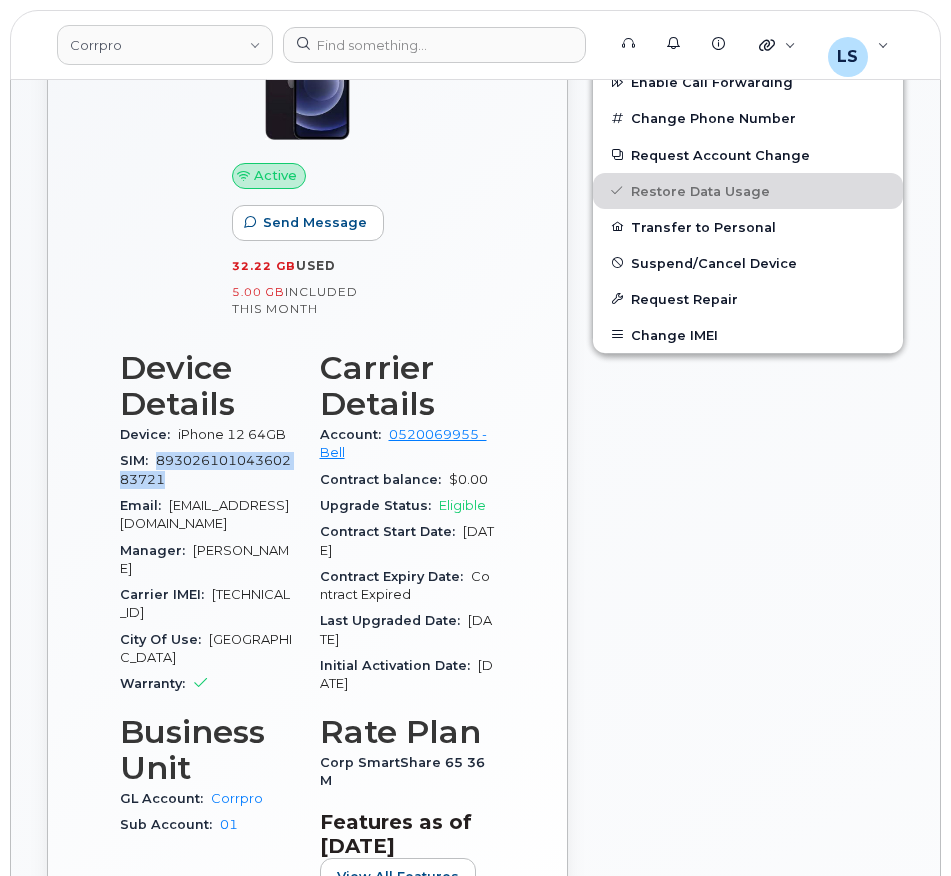scroll, scrollTop: 600, scrollLeft: 0, axis: vertical 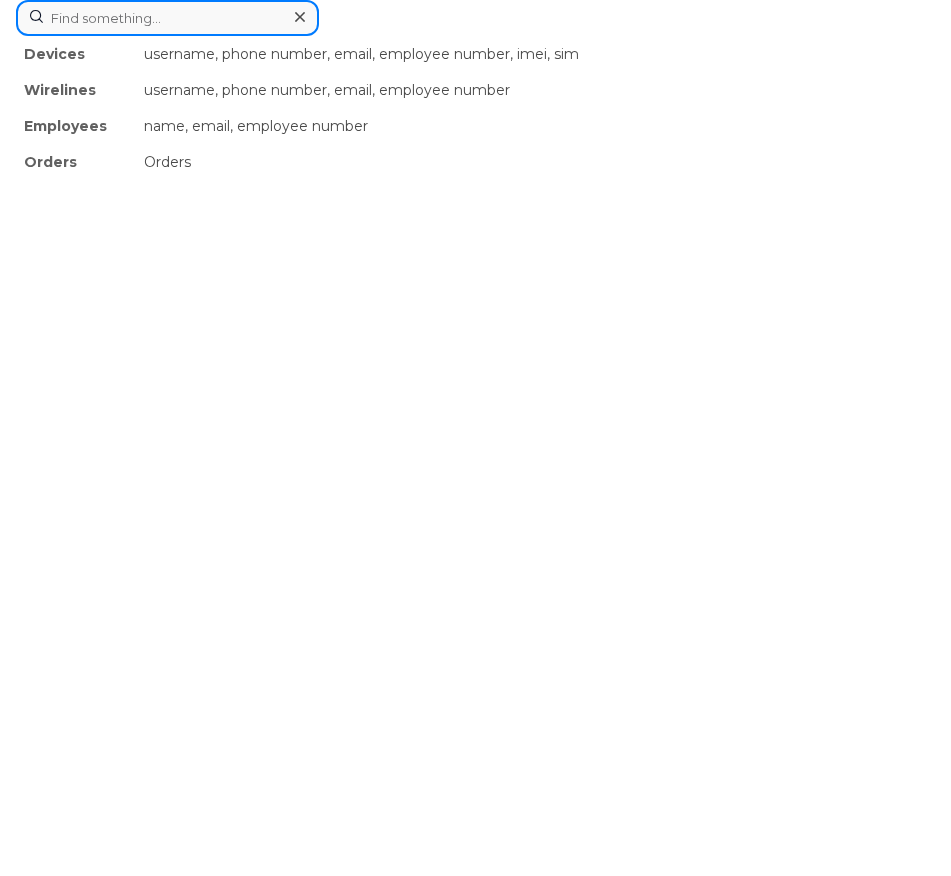 click on "Devices username, phone number, email, employee number, imei, sim Wirelines username, phone number, email, employee number Employees name, email, employee number Orders Orders" 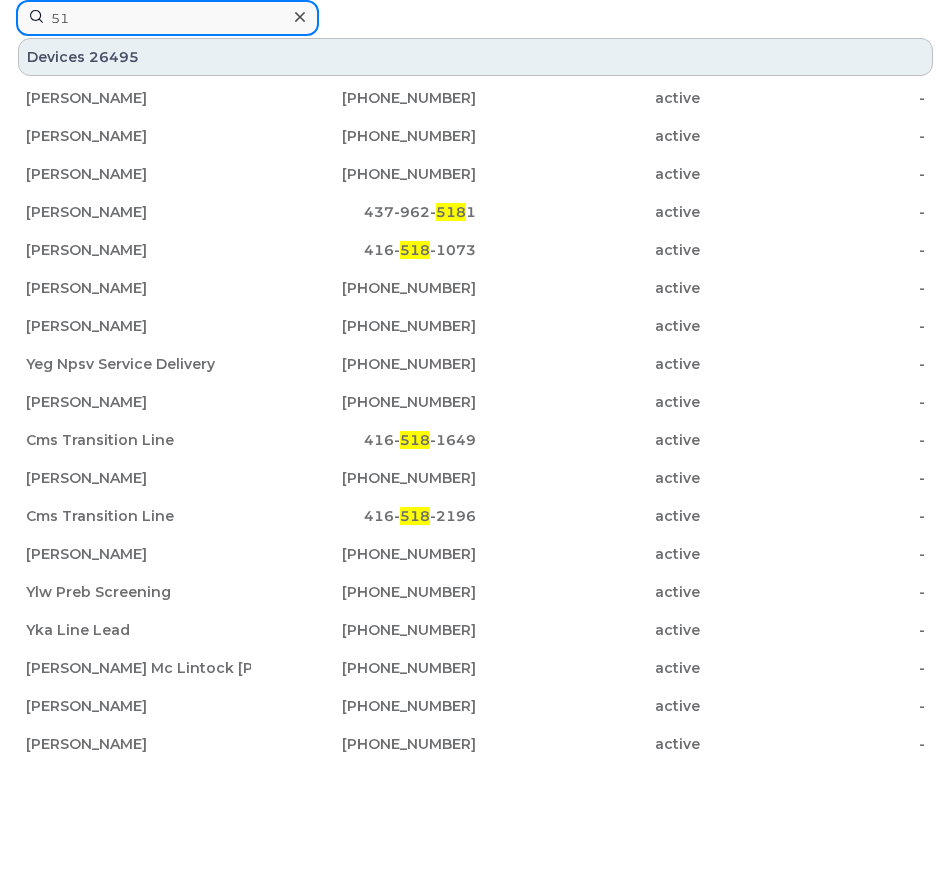 type on "5" 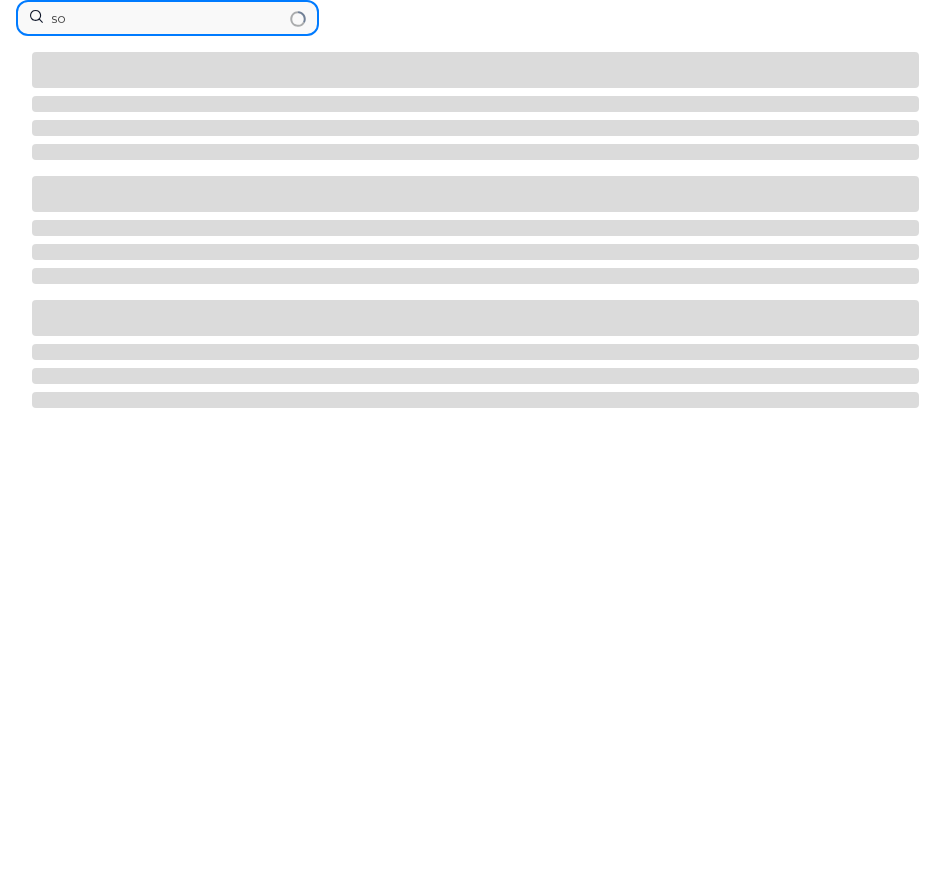 type on "s" 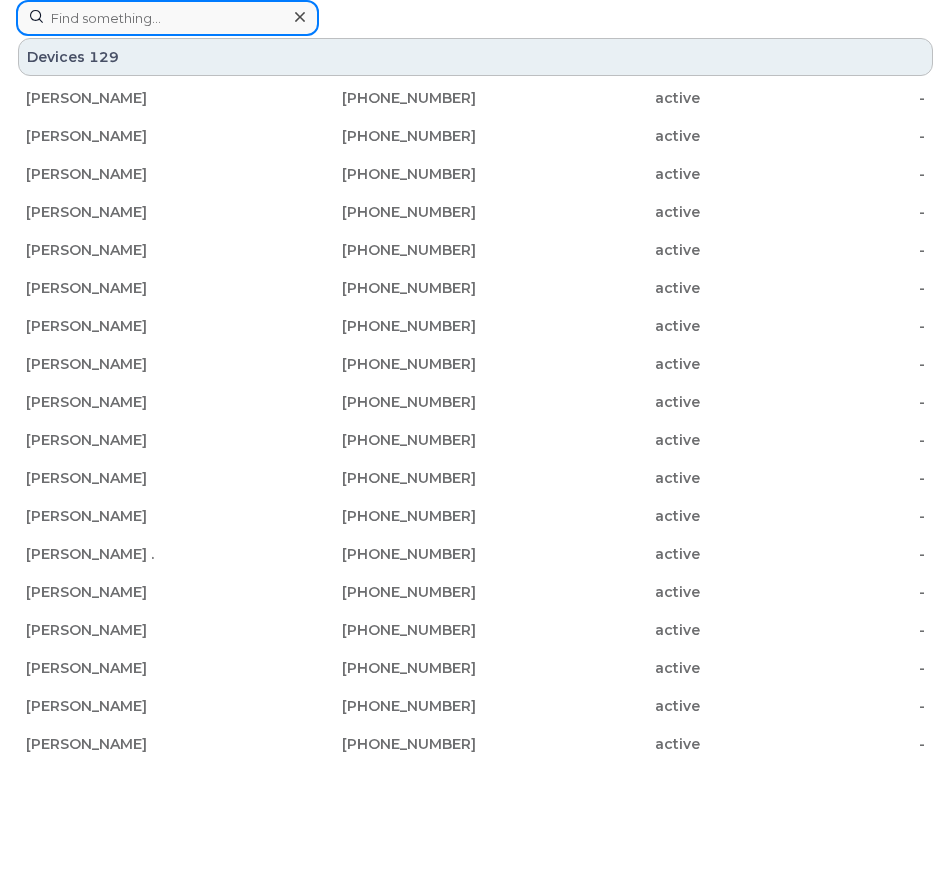 scroll, scrollTop: 0, scrollLeft: 0, axis: both 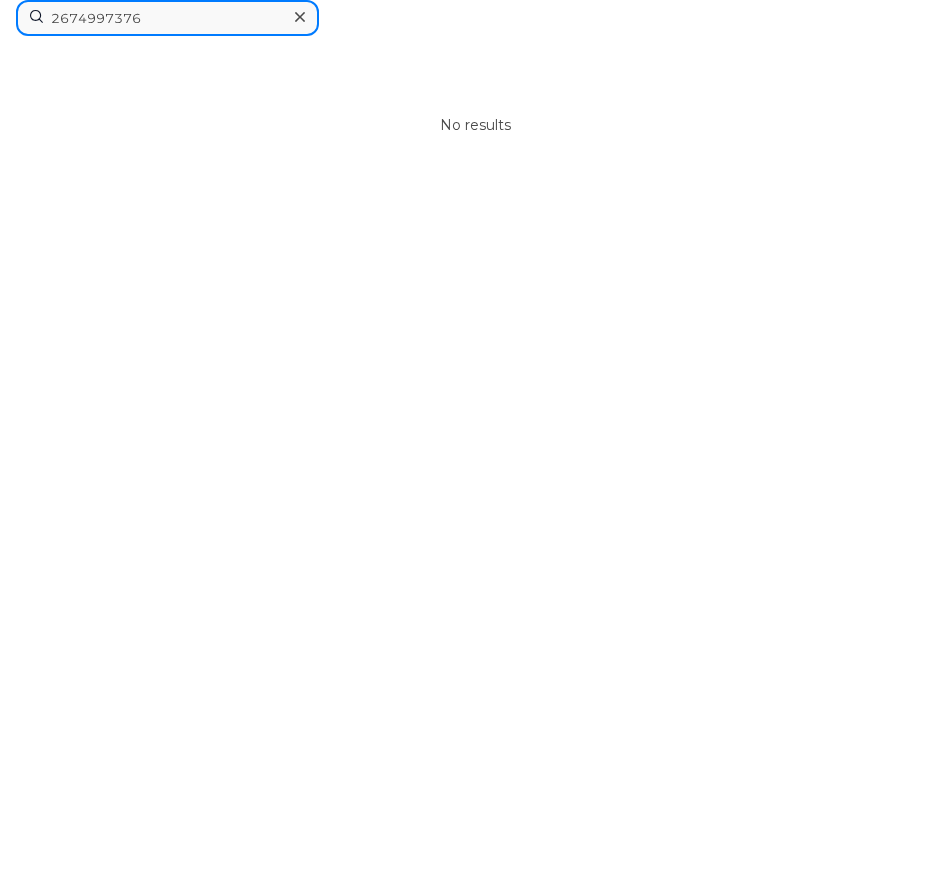 drag, startPoint x: 220, startPoint y: 22, endPoint x: -2, endPoint y: -48, distance: 232.77457 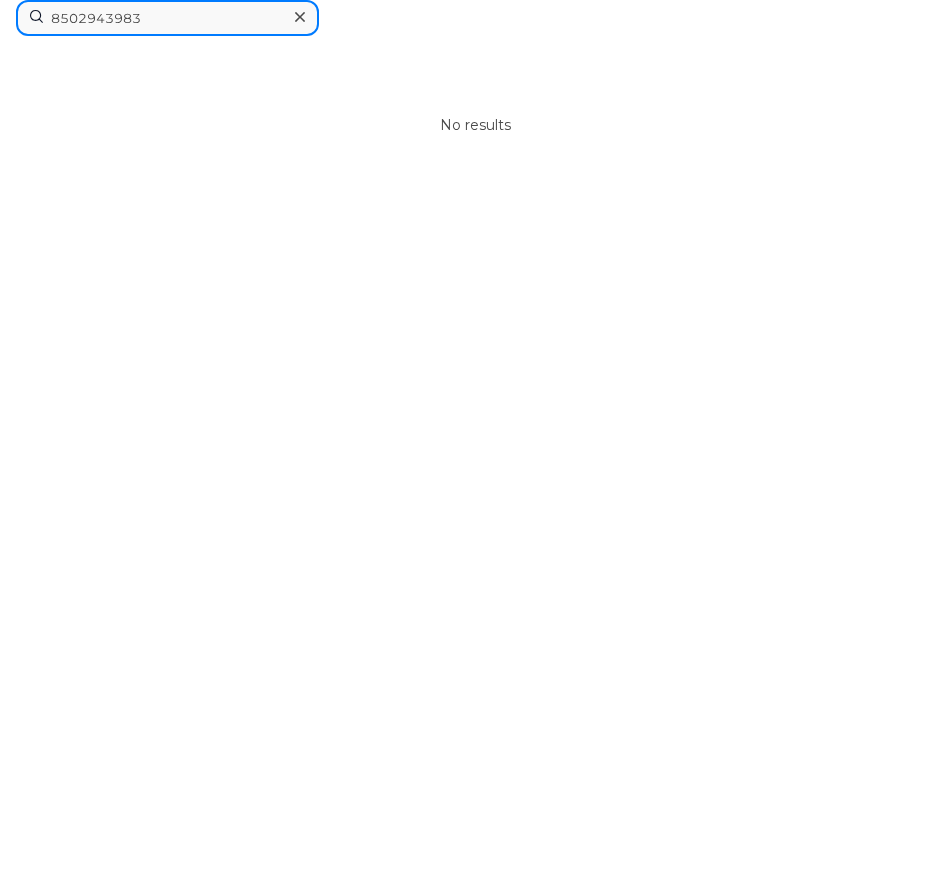 type on "8502943983" 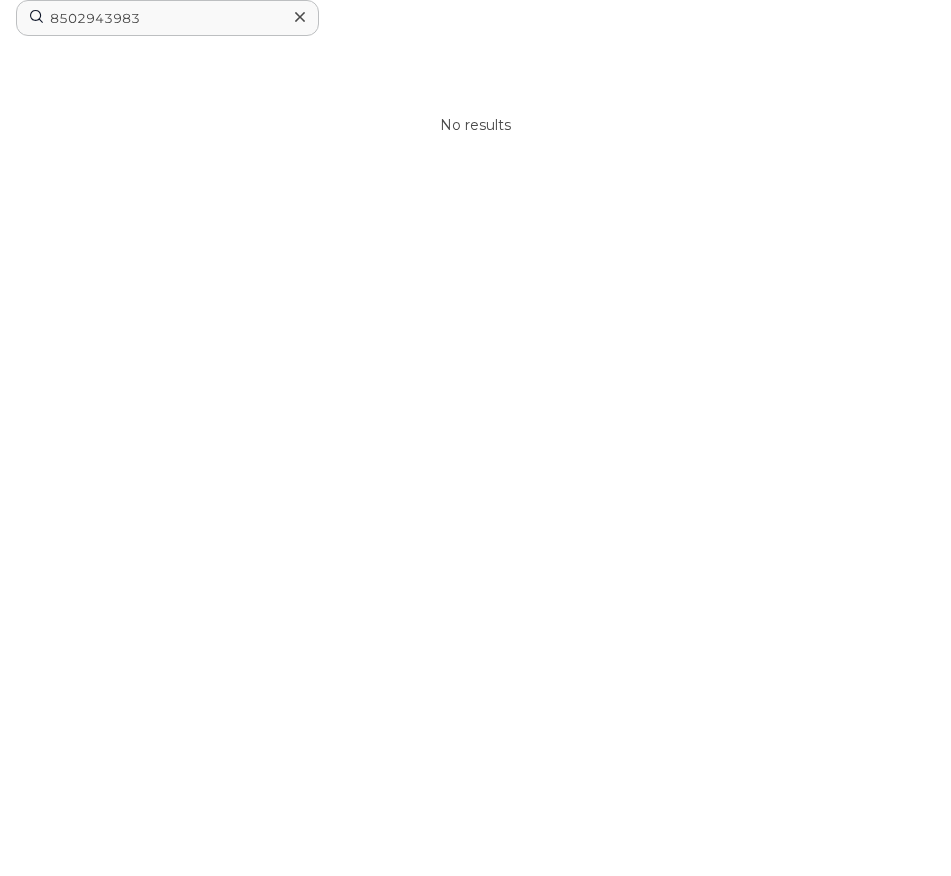 click 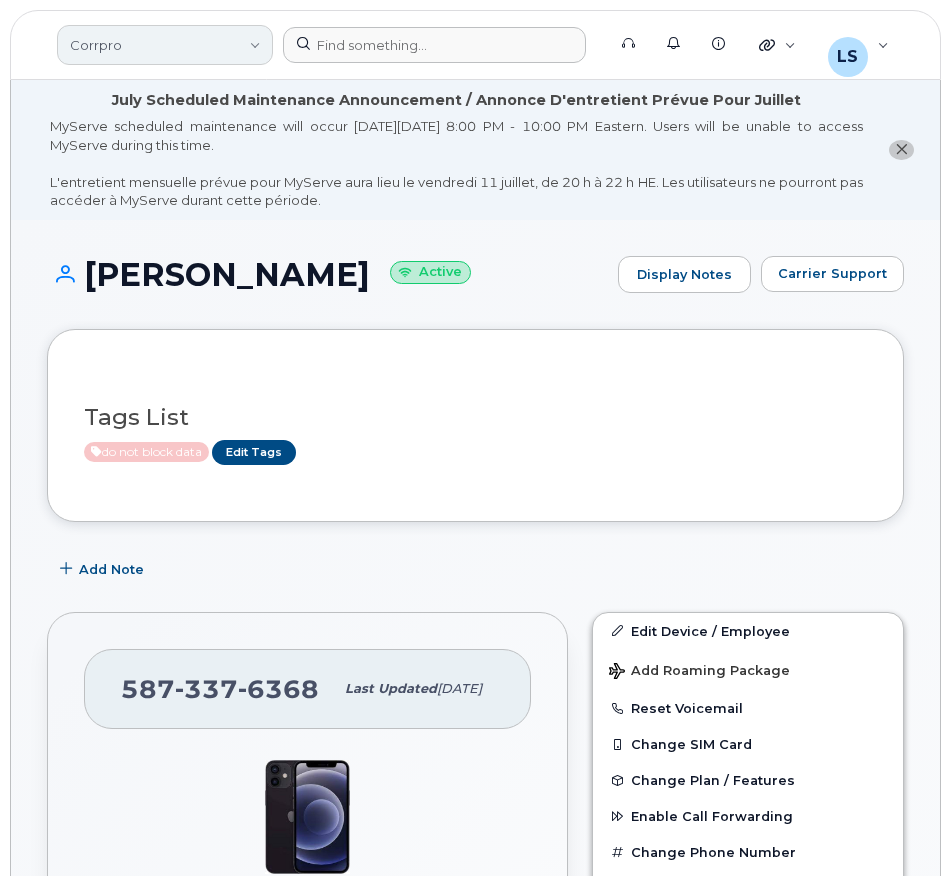 click on "Corrpro" 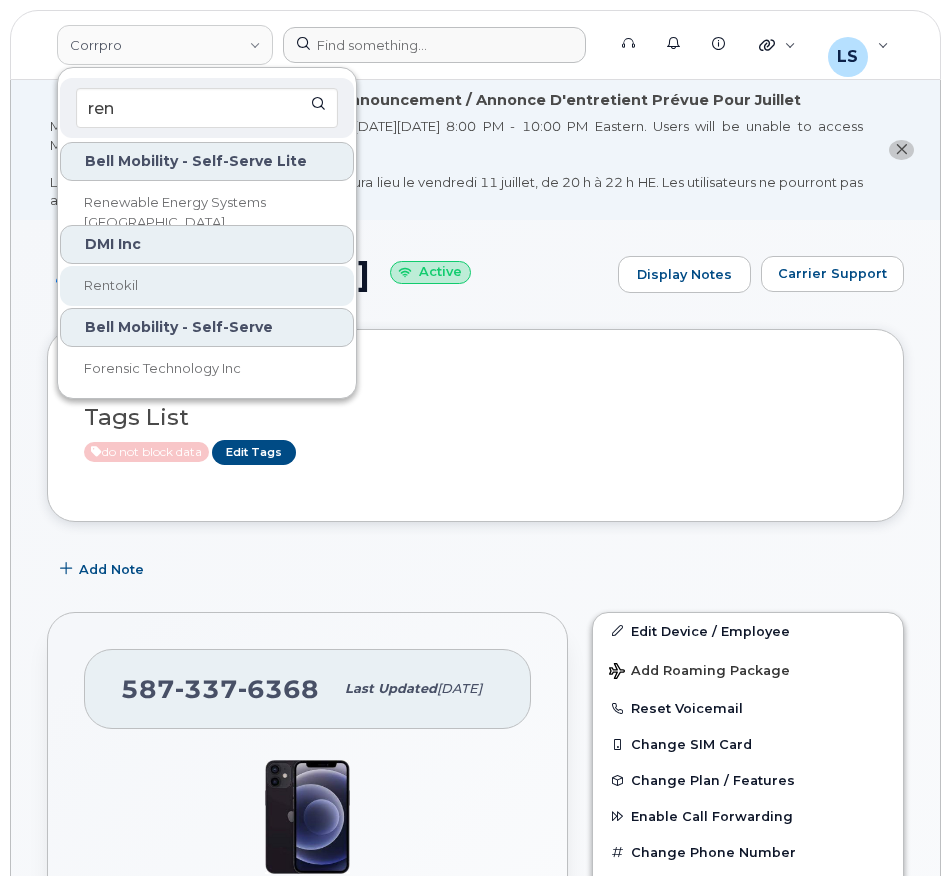type on "ren" 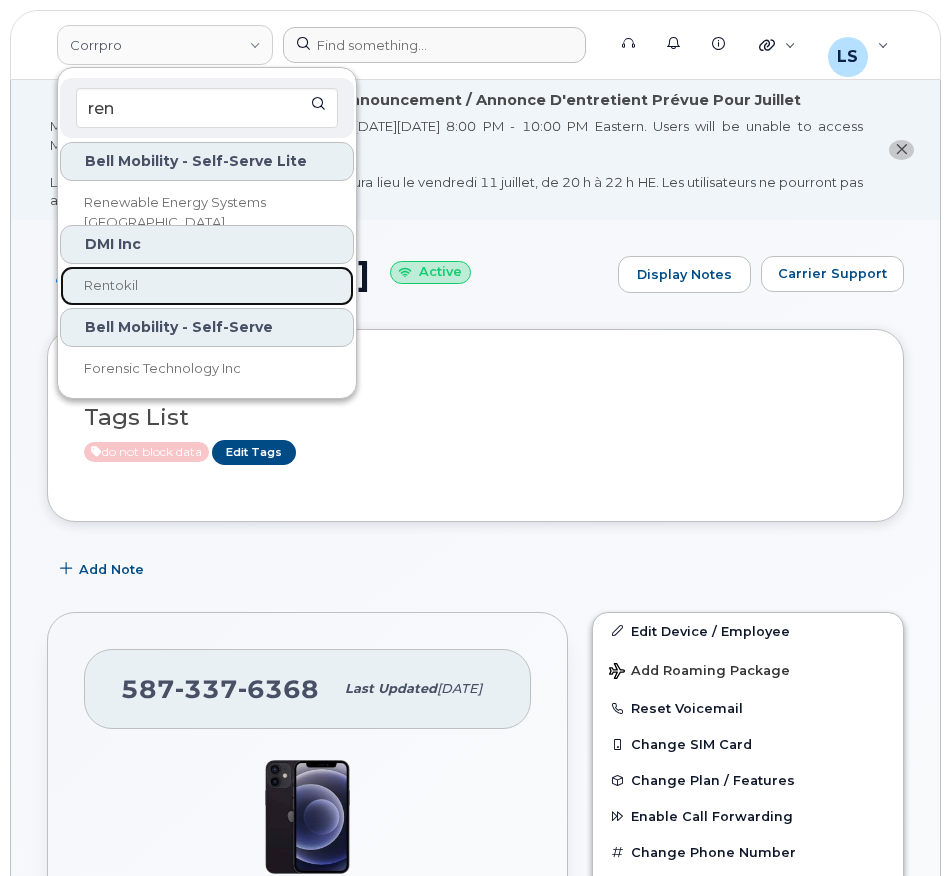 click on "Rentokil" 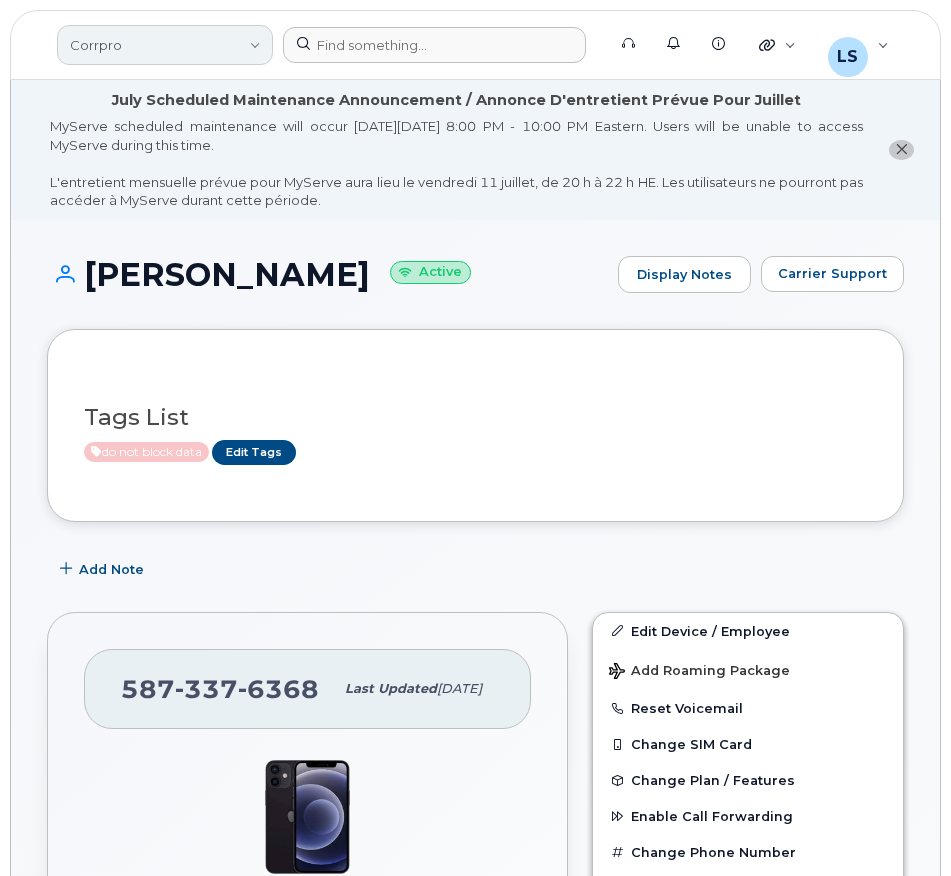 click on "Corrpro" 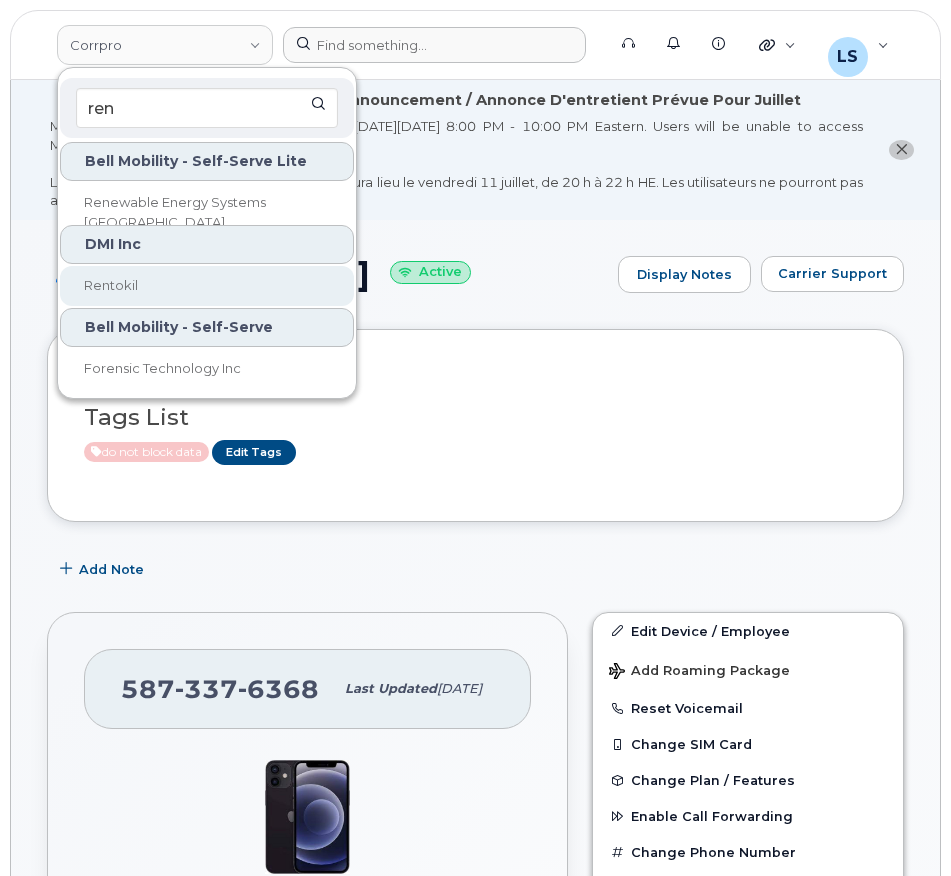 type on "ren" 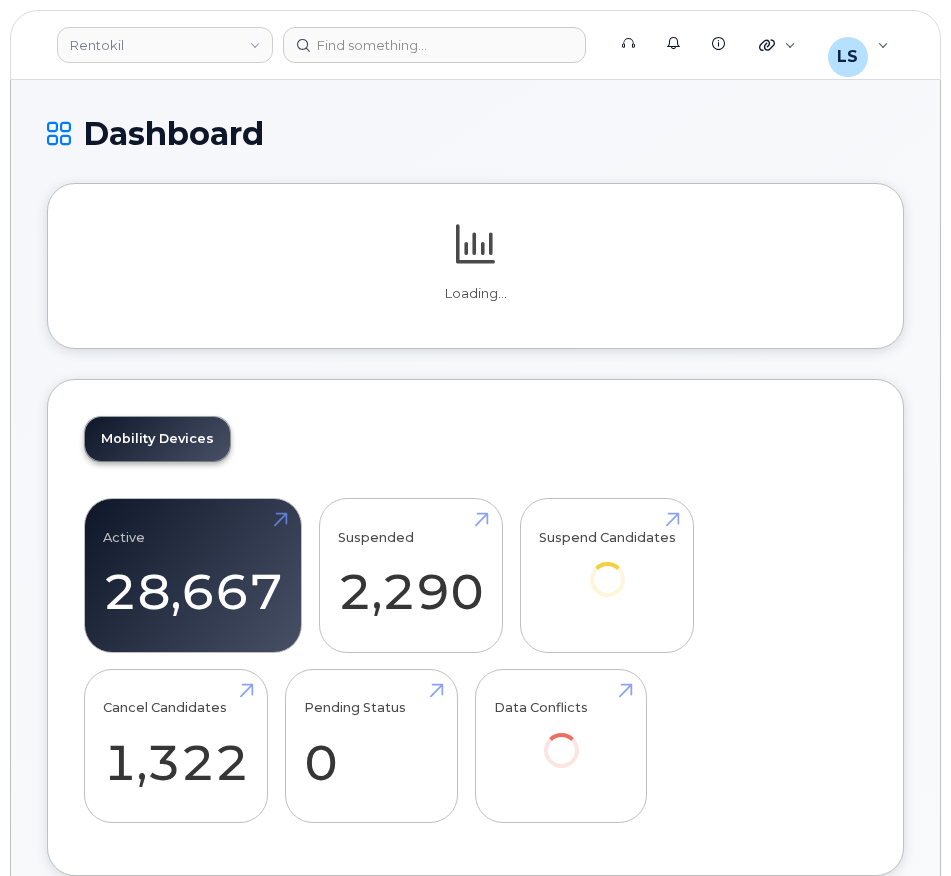 scroll, scrollTop: 0, scrollLeft: 0, axis: both 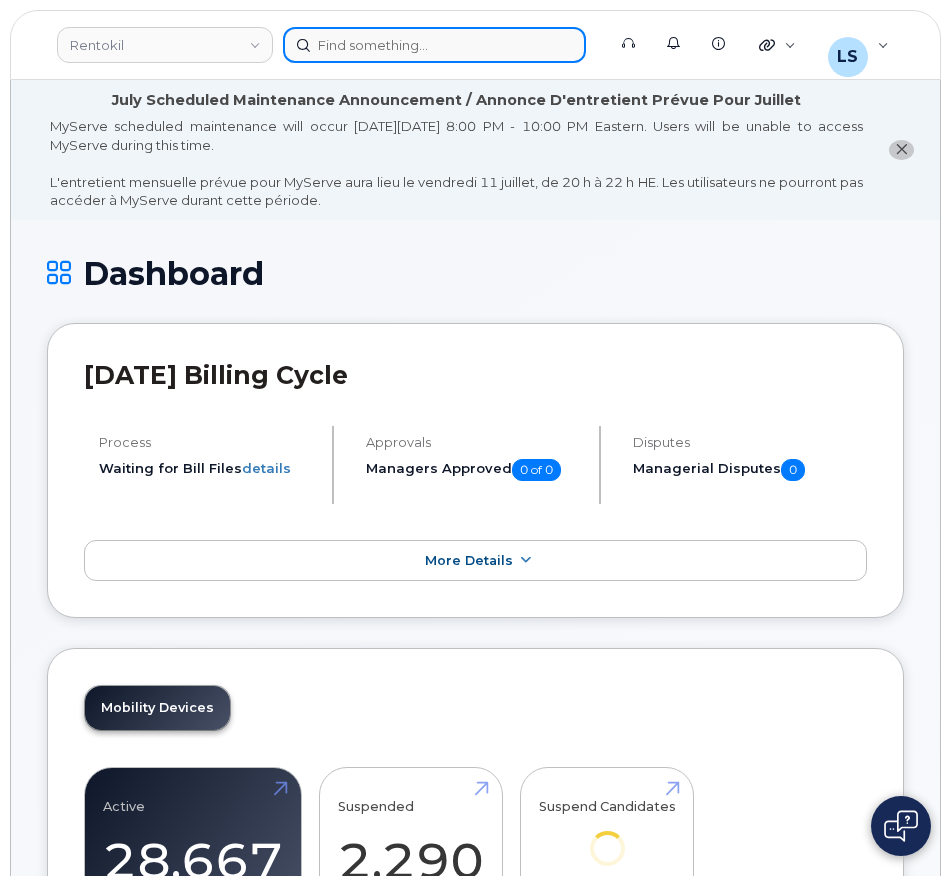 click at bounding box center (437, 45) 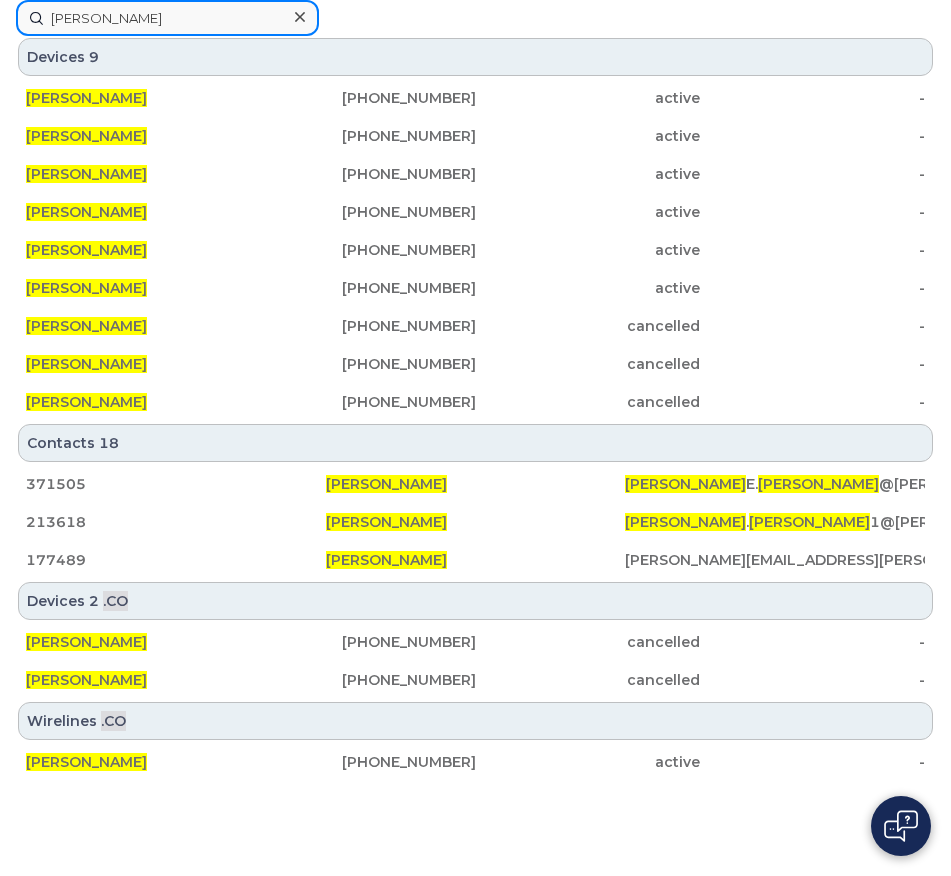 type on "[PERSON_NAME]" 